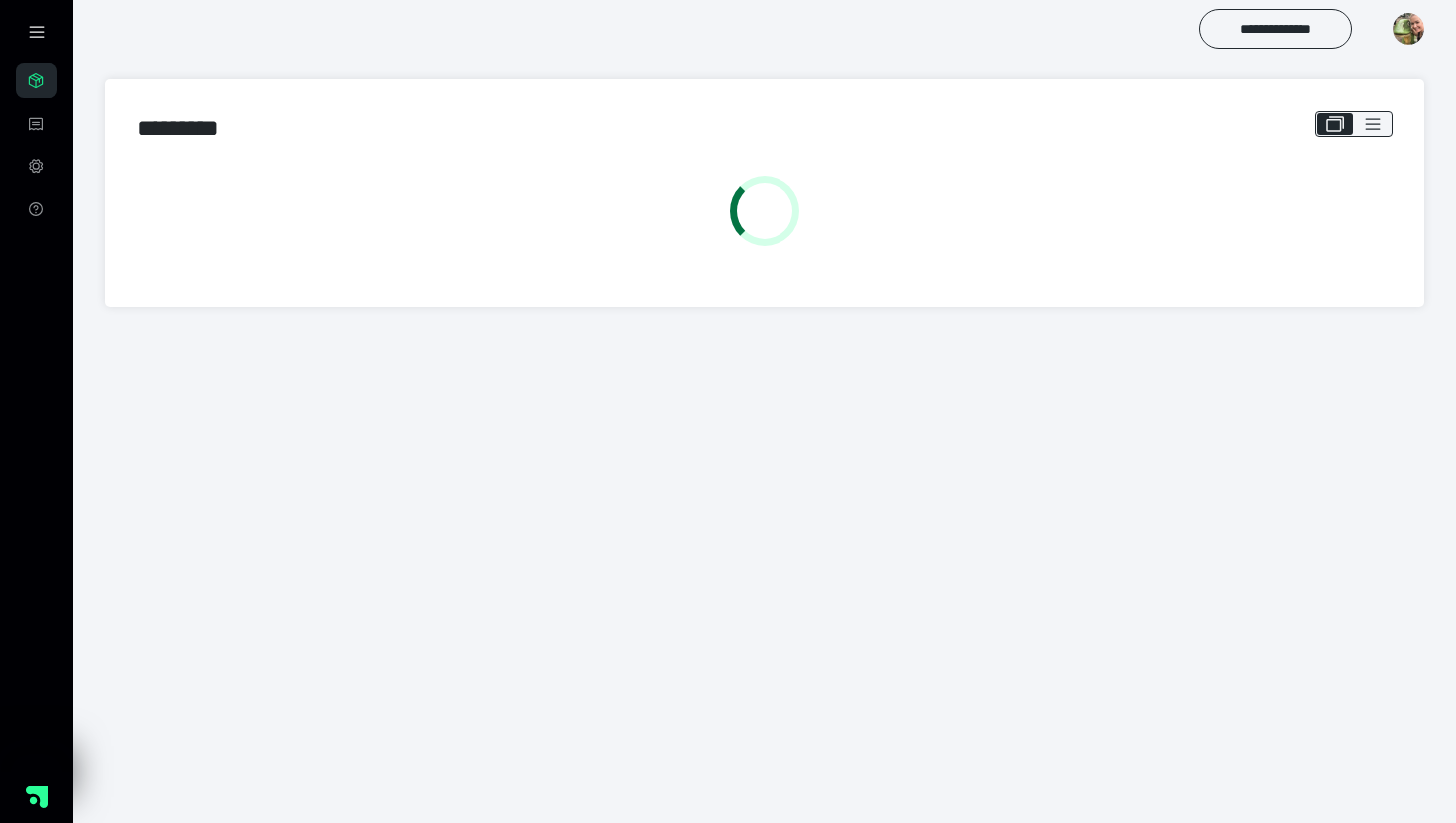 scroll, scrollTop: 0, scrollLeft: 0, axis: both 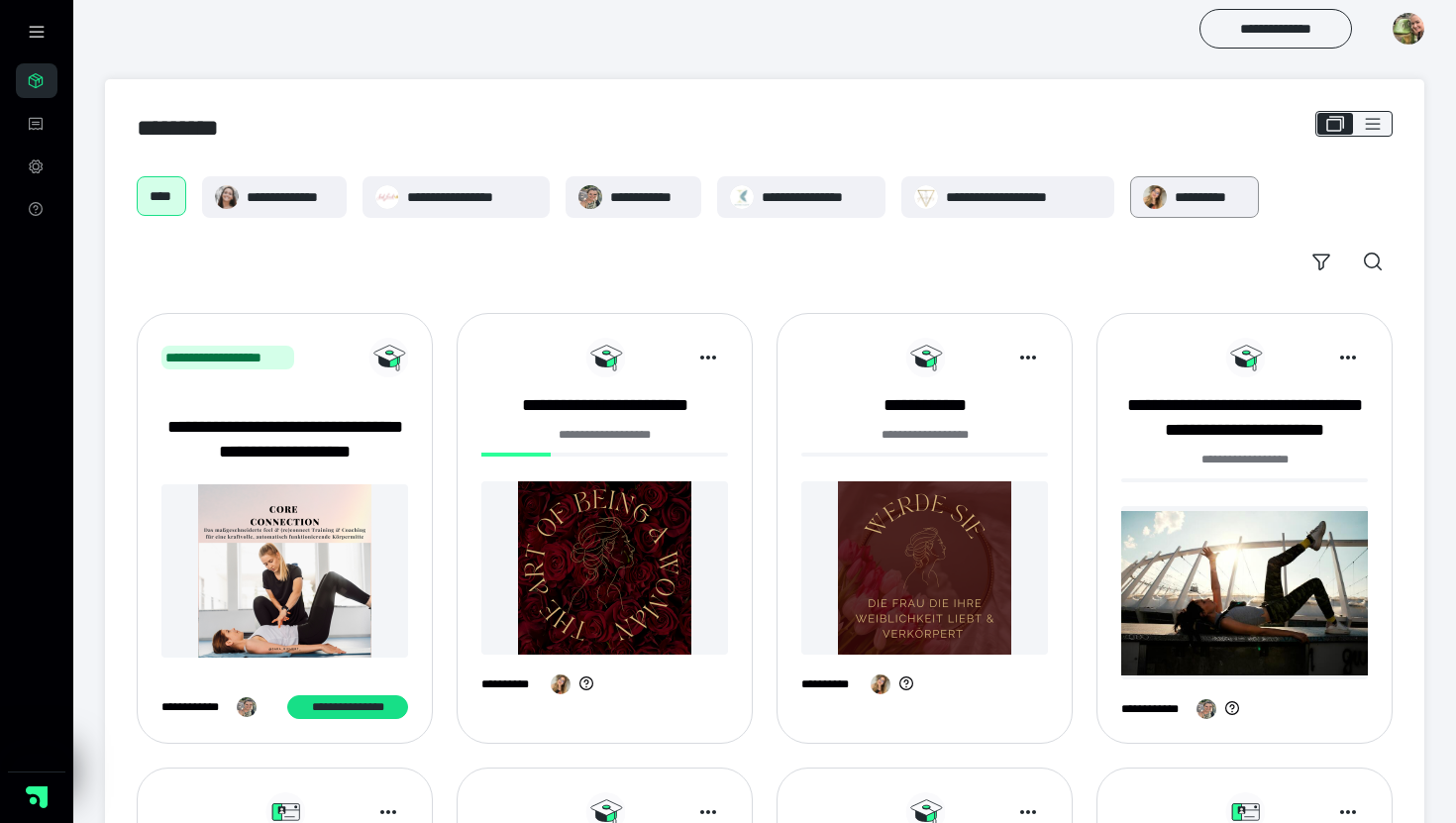 click on "**********" at bounding box center [1209, 197] 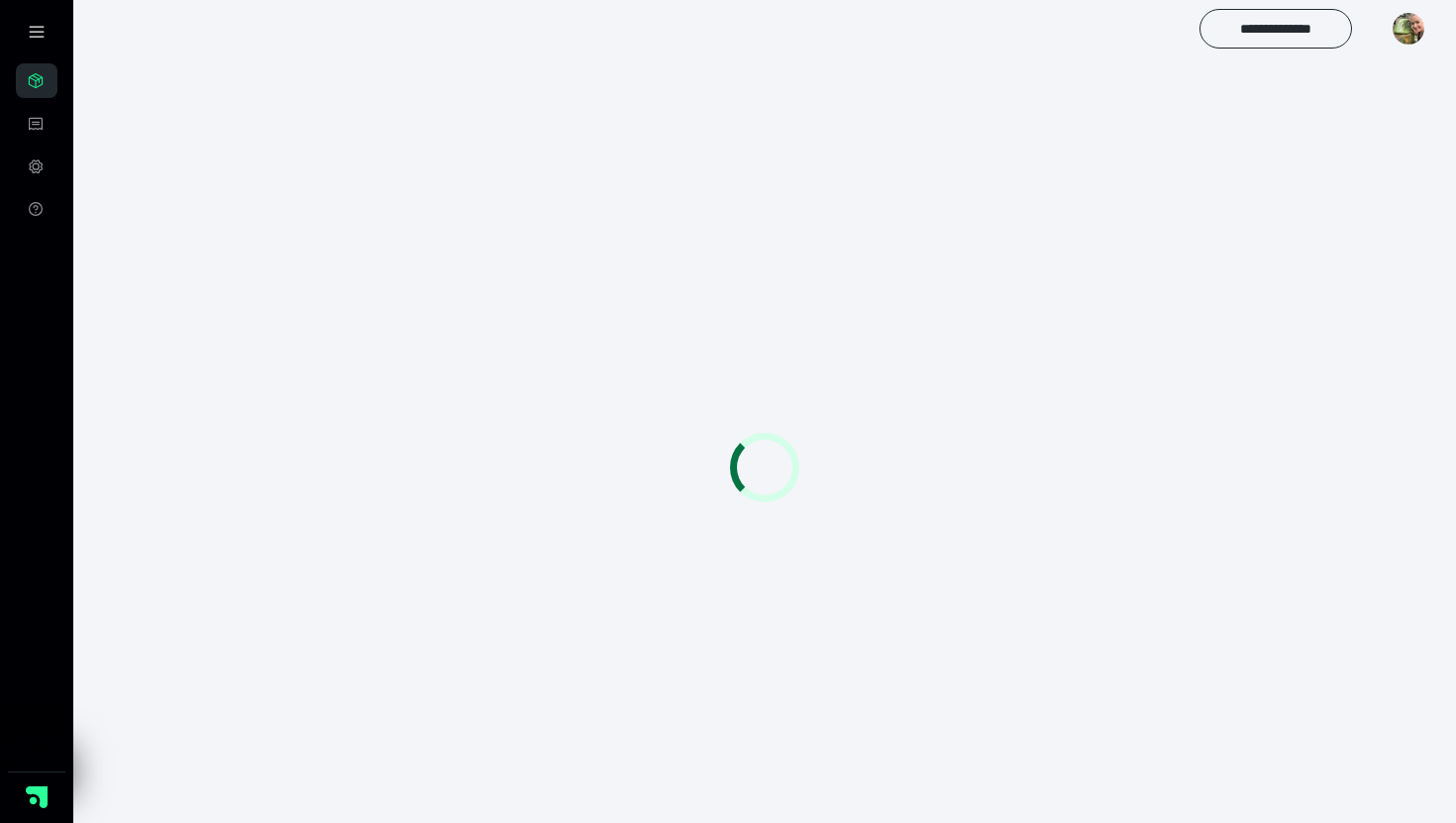scroll, scrollTop: 0, scrollLeft: 0, axis: both 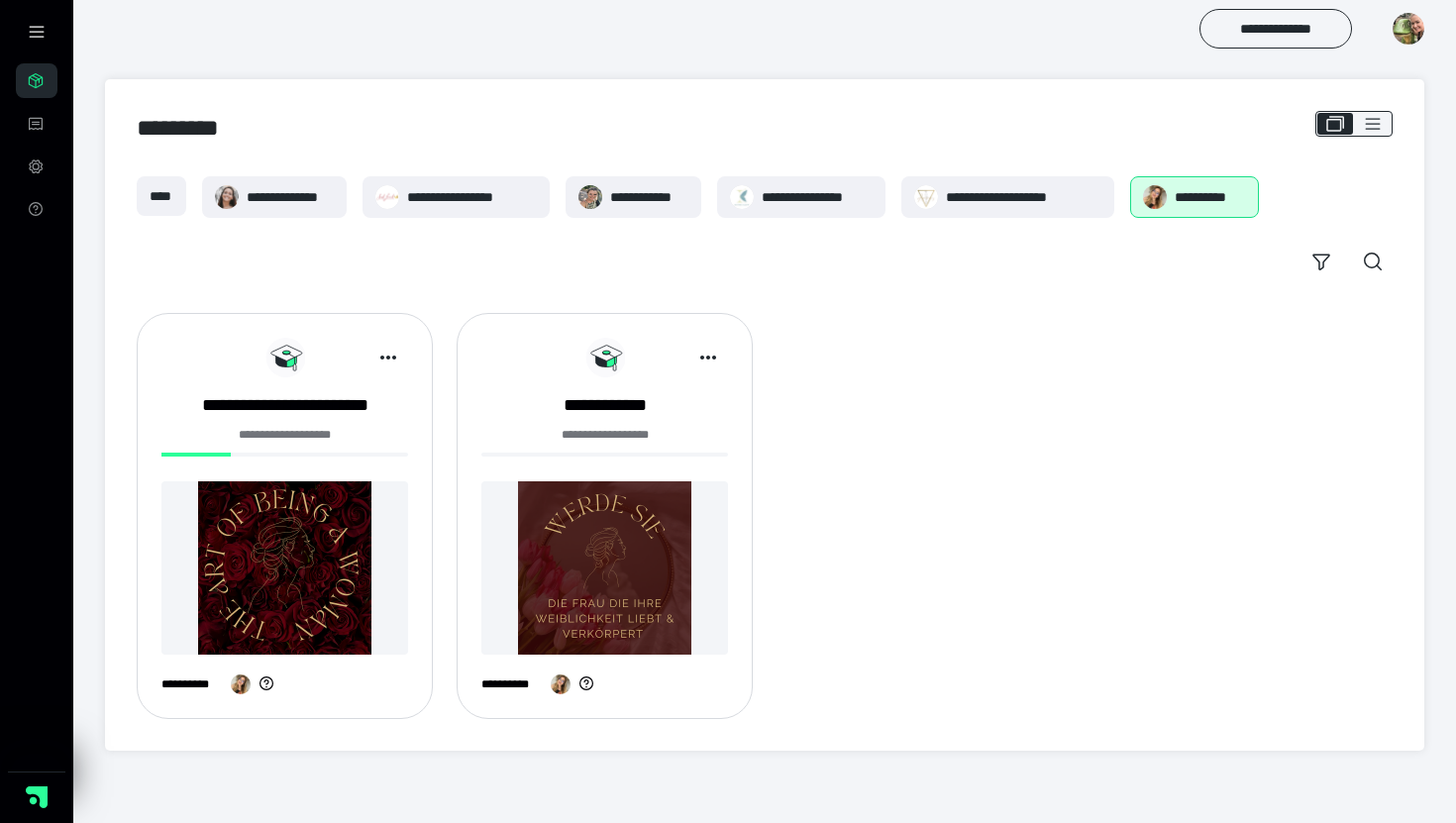 click at bounding box center (284, 567) 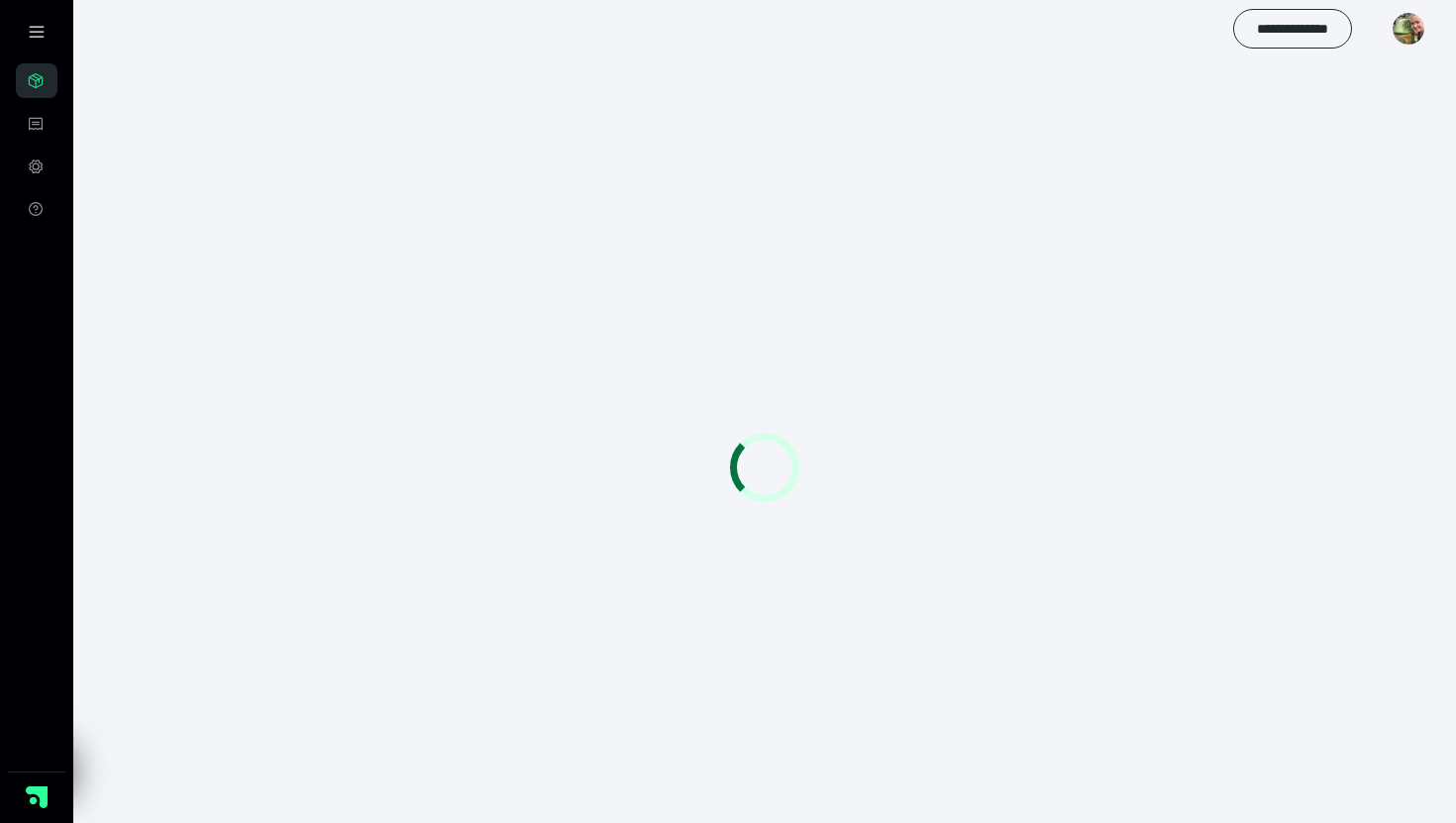 scroll, scrollTop: 0, scrollLeft: 0, axis: both 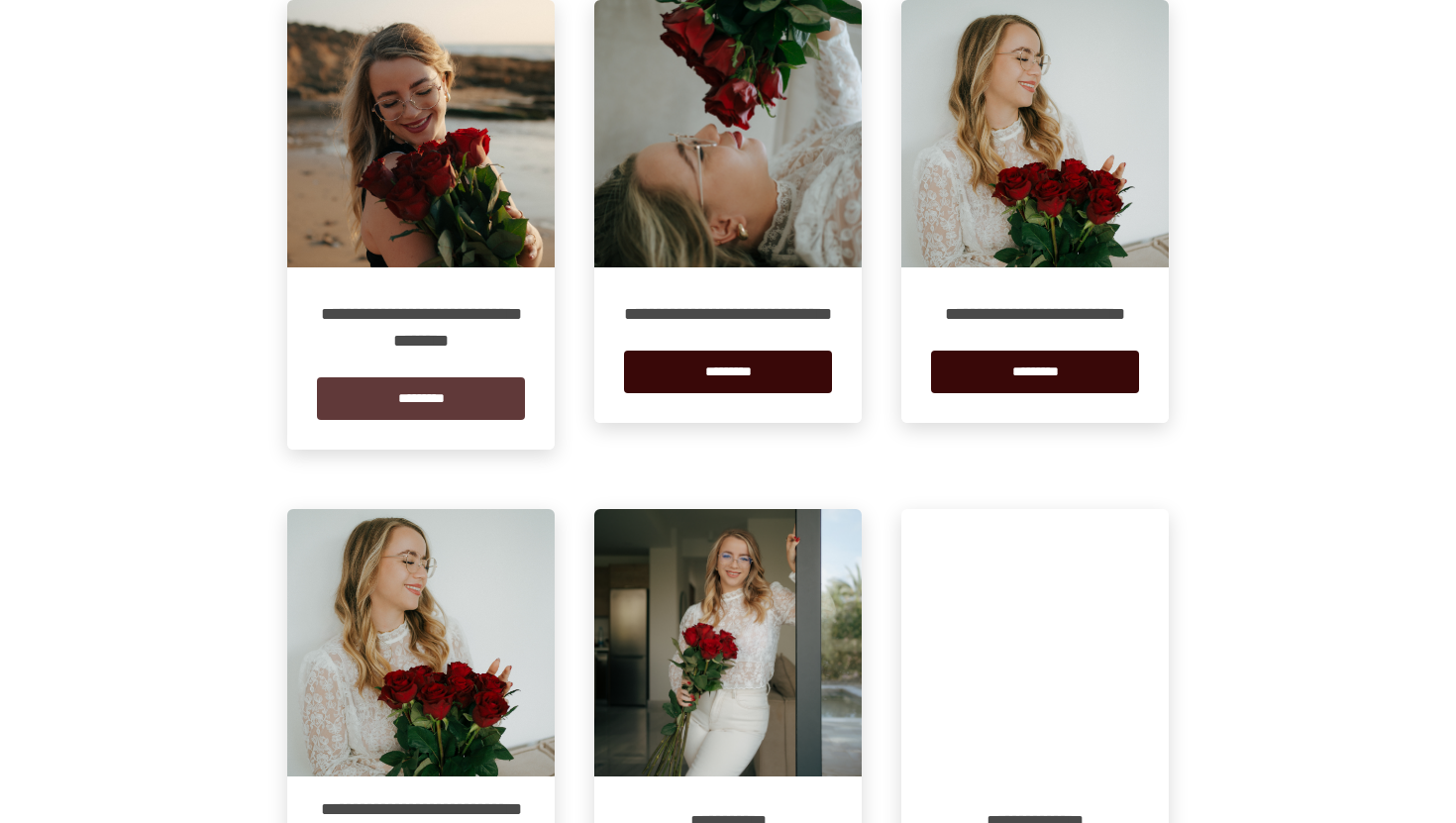 click on "*********" at bounding box center (421, 398) 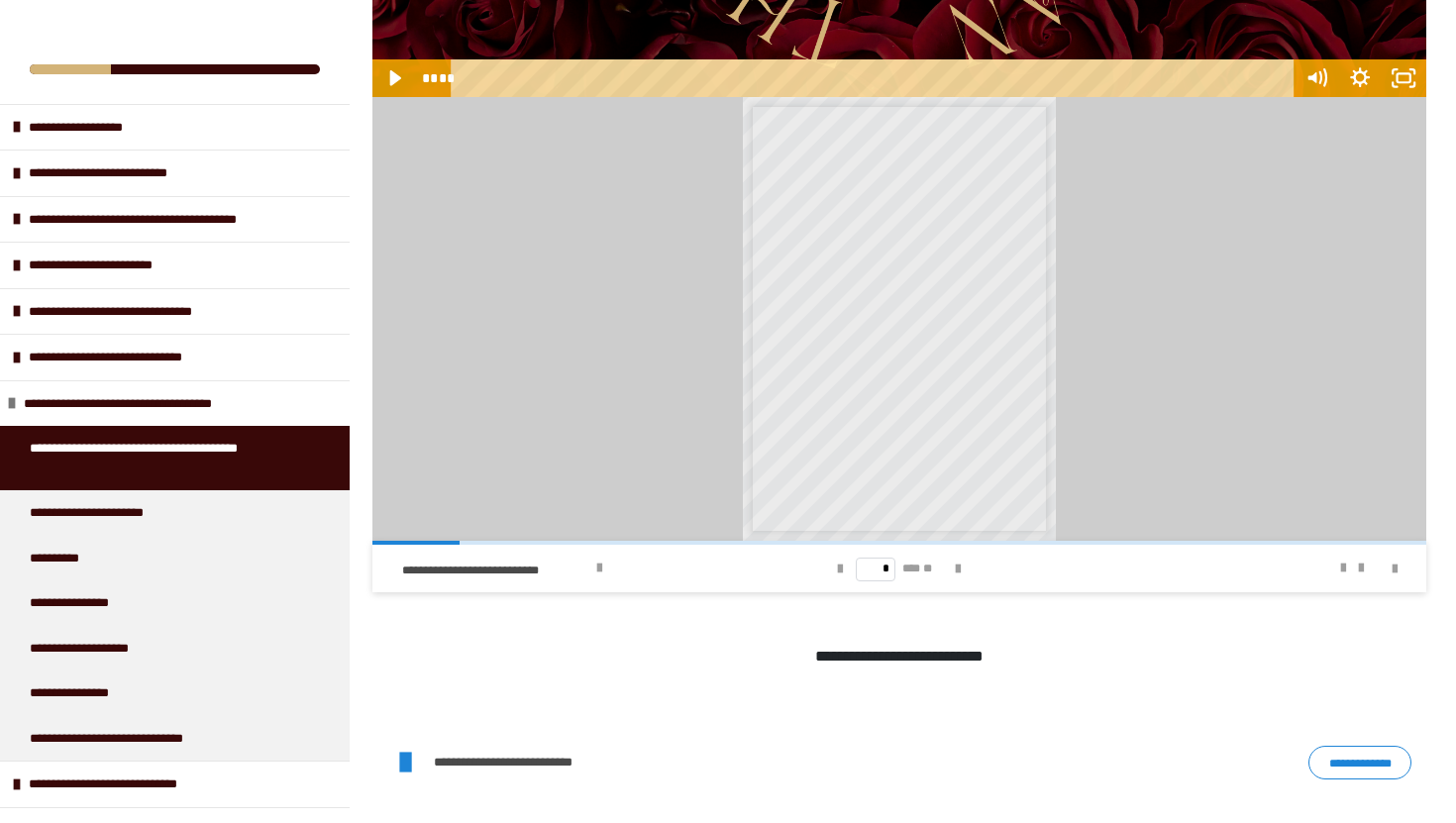 scroll, scrollTop: 1077, scrollLeft: 0, axis: vertical 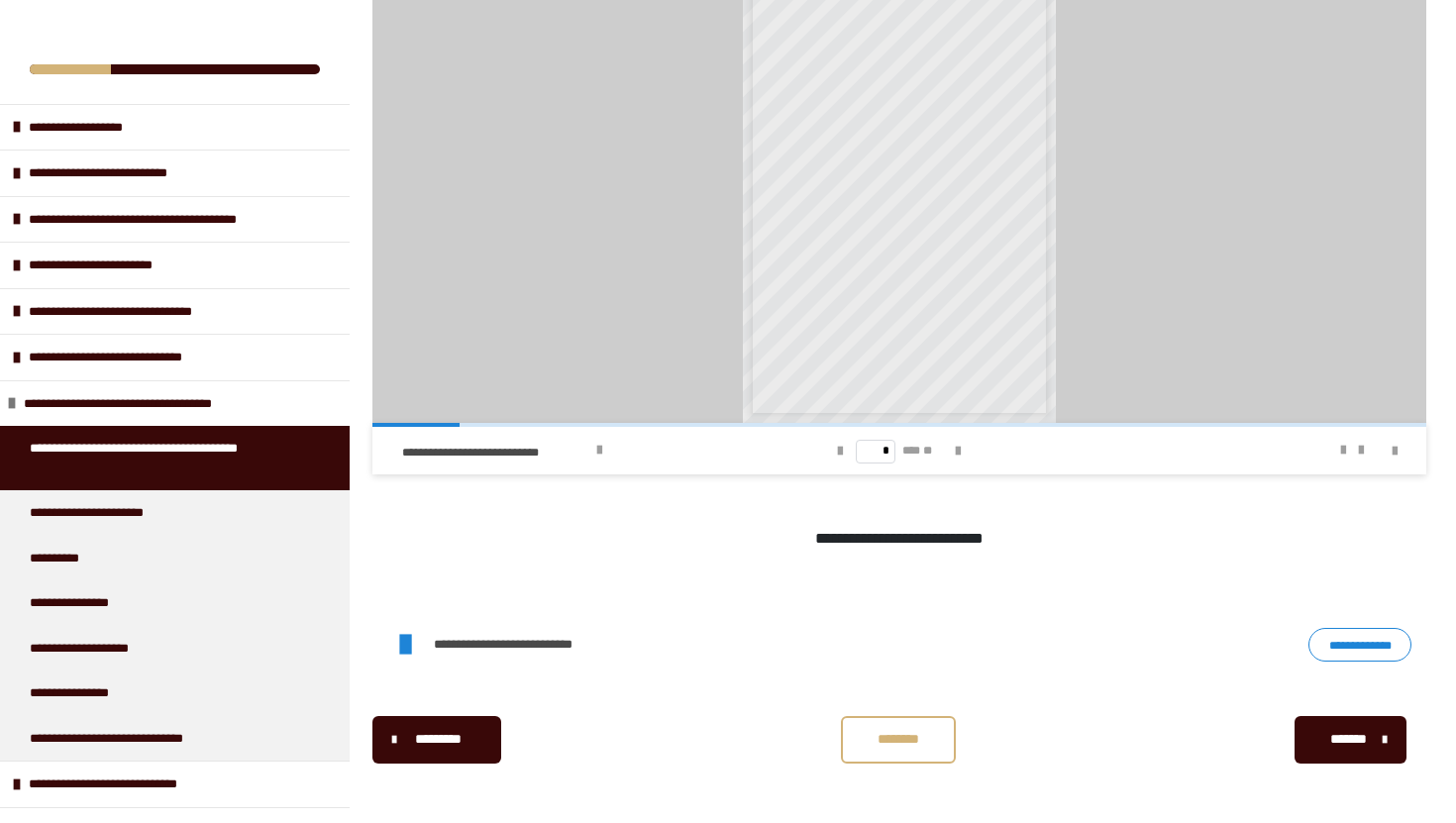 click on "*******" at bounding box center (1350, 740) 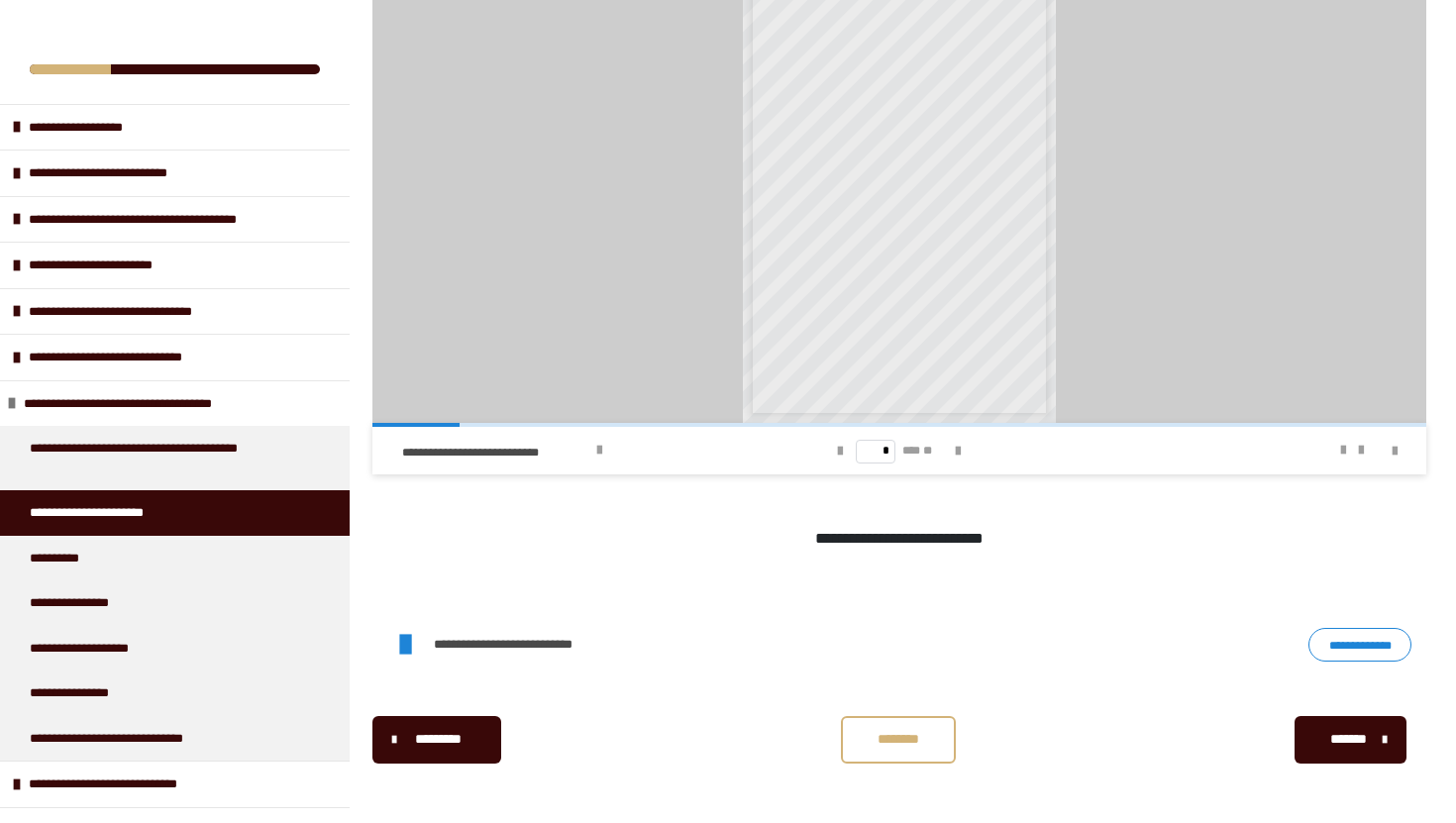 scroll, scrollTop: 337, scrollLeft: 0, axis: vertical 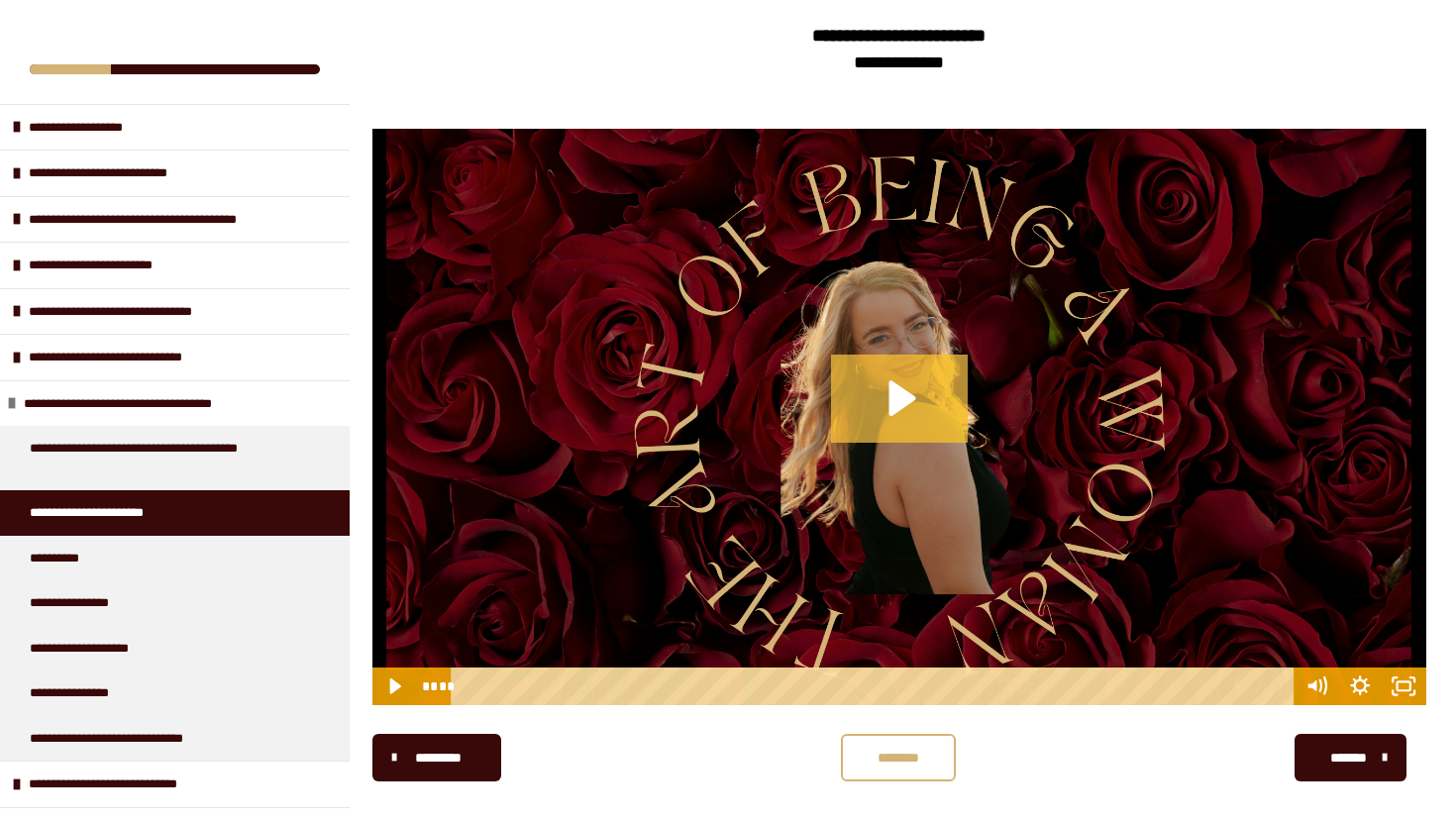 click 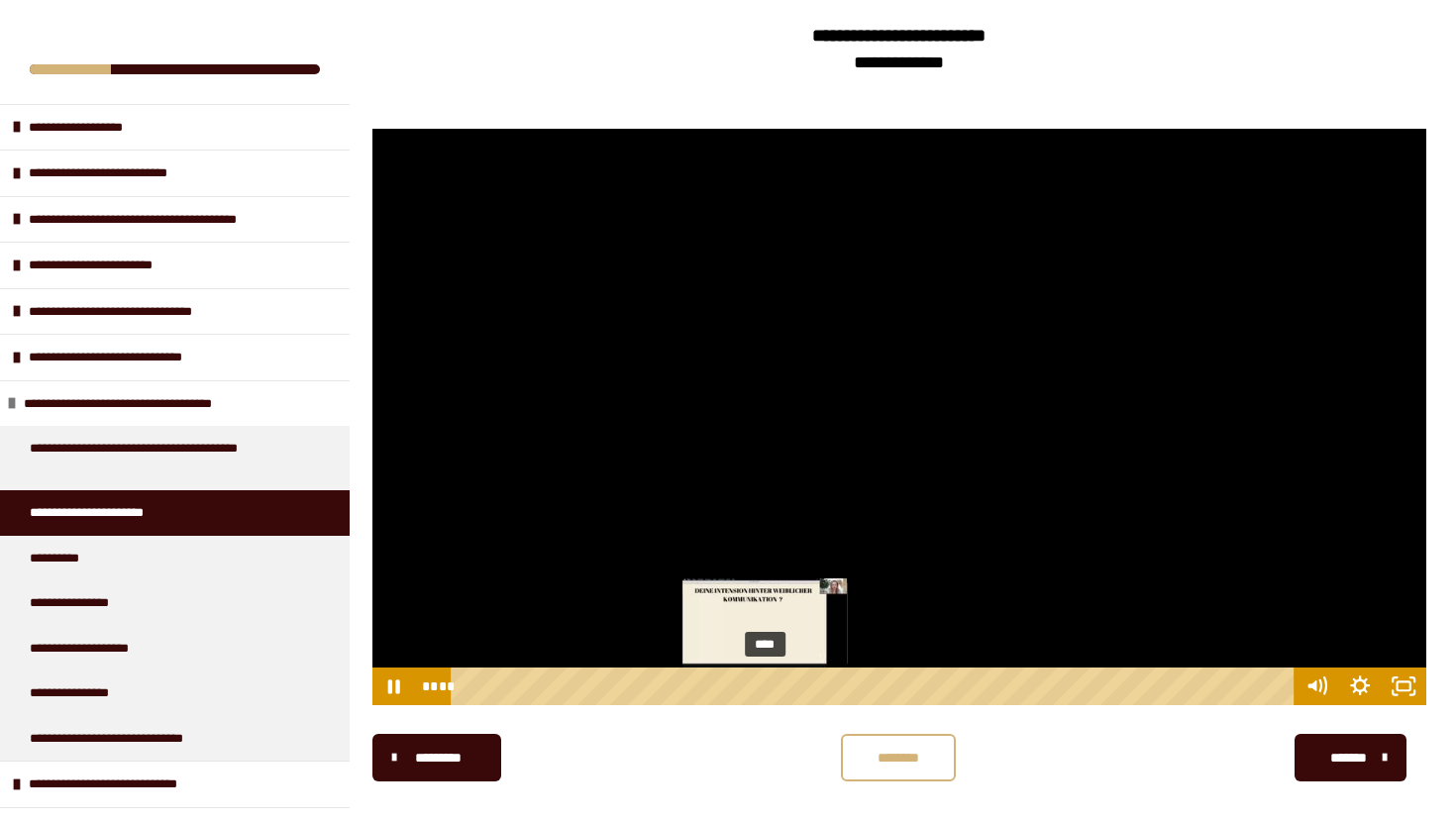 click on "****" at bounding box center (876, 686) 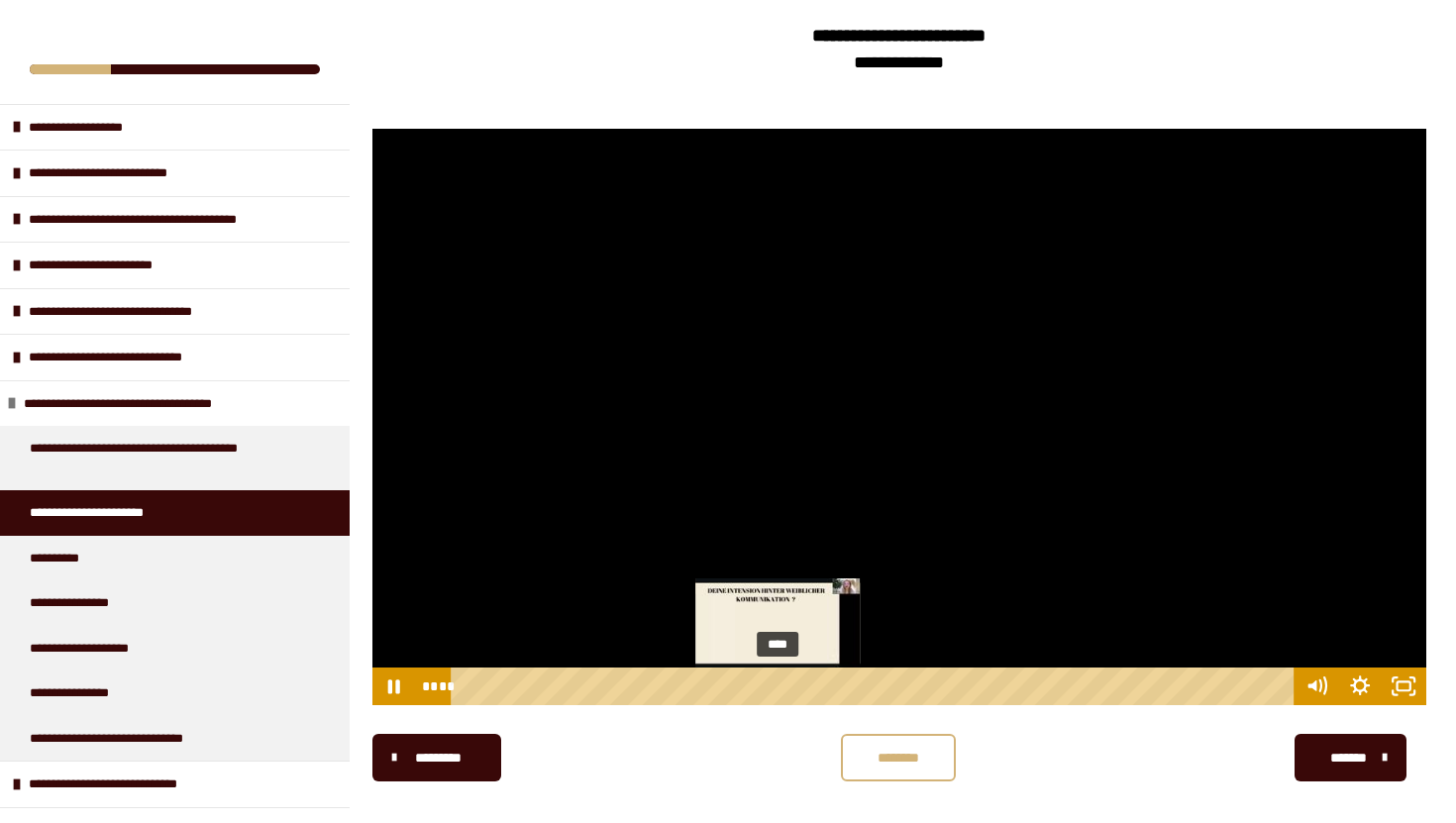 click on "****" at bounding box center (876, 686) 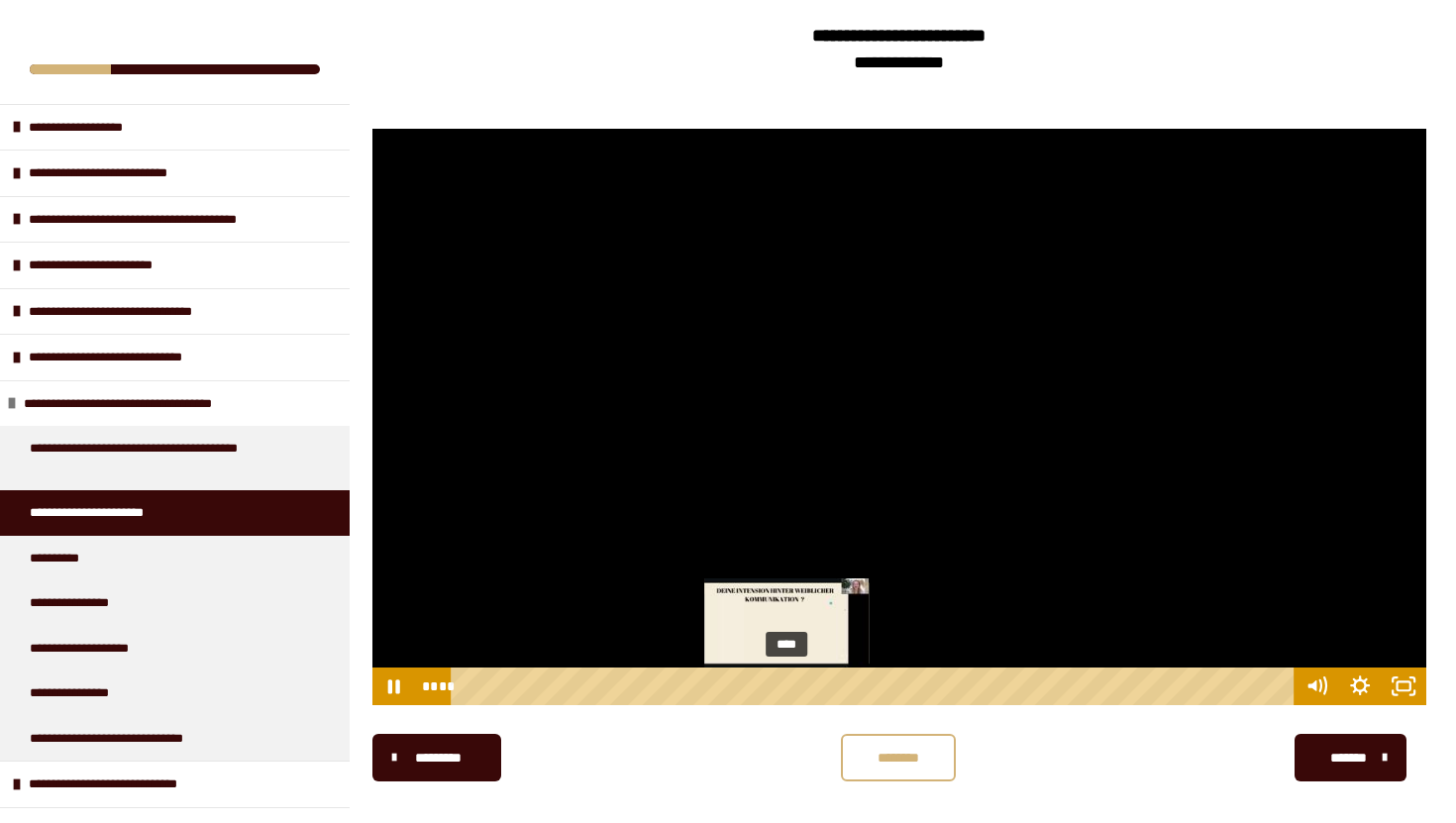 click on "****" at bounding box center [876, 686] 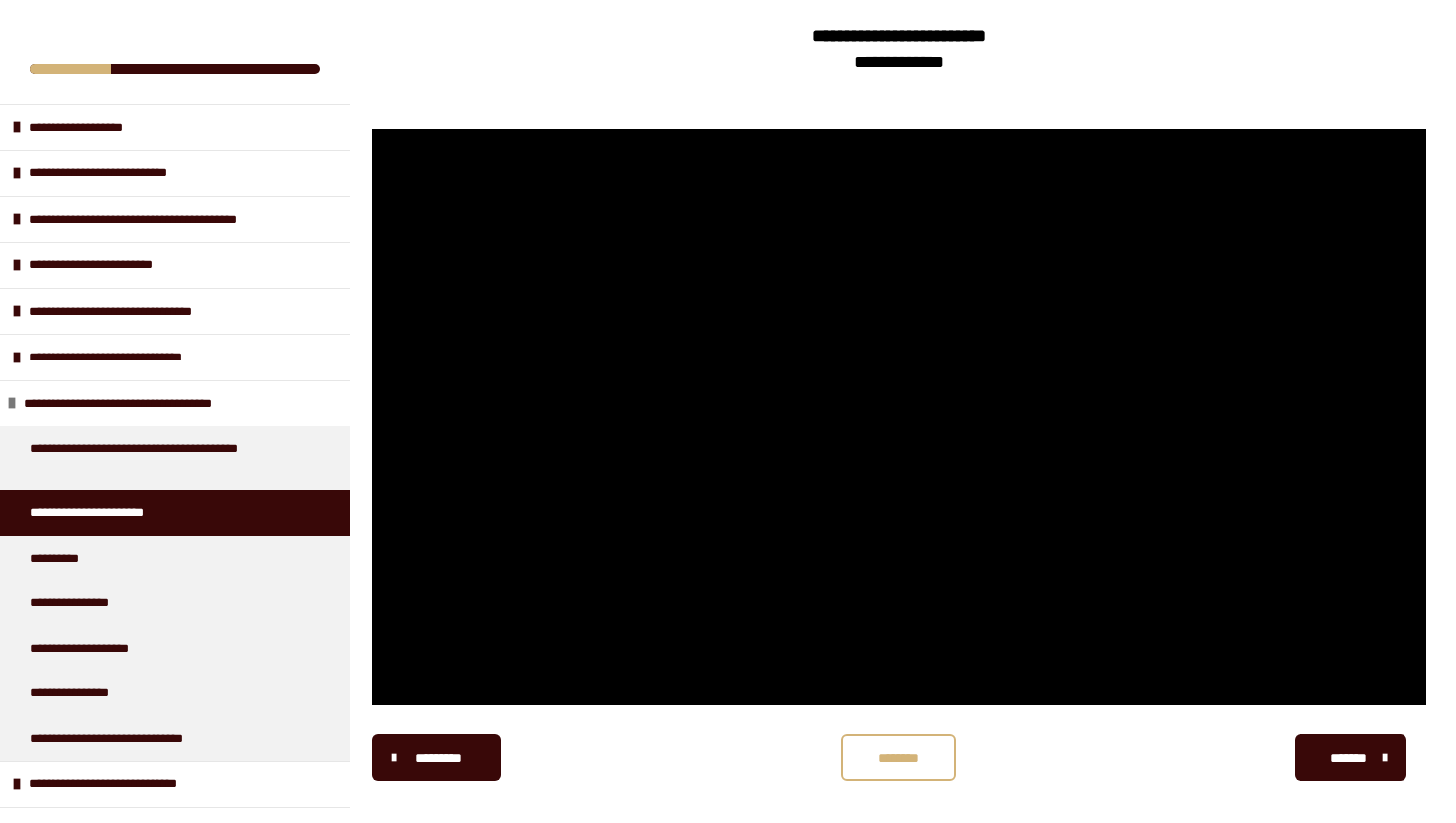 click at bounding box center (1385, 758) 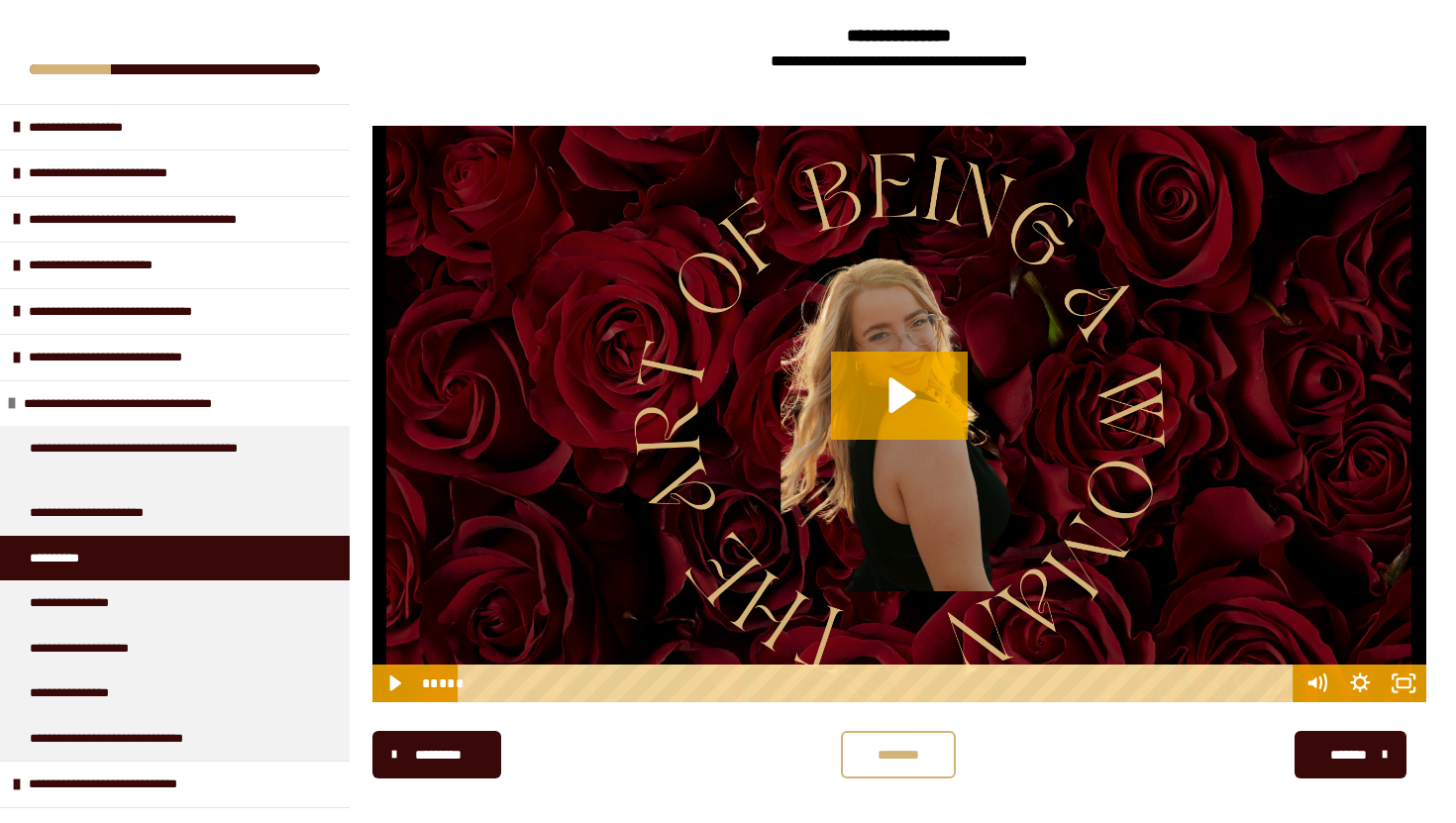 click on "*********" at bounding box center (439, 755) 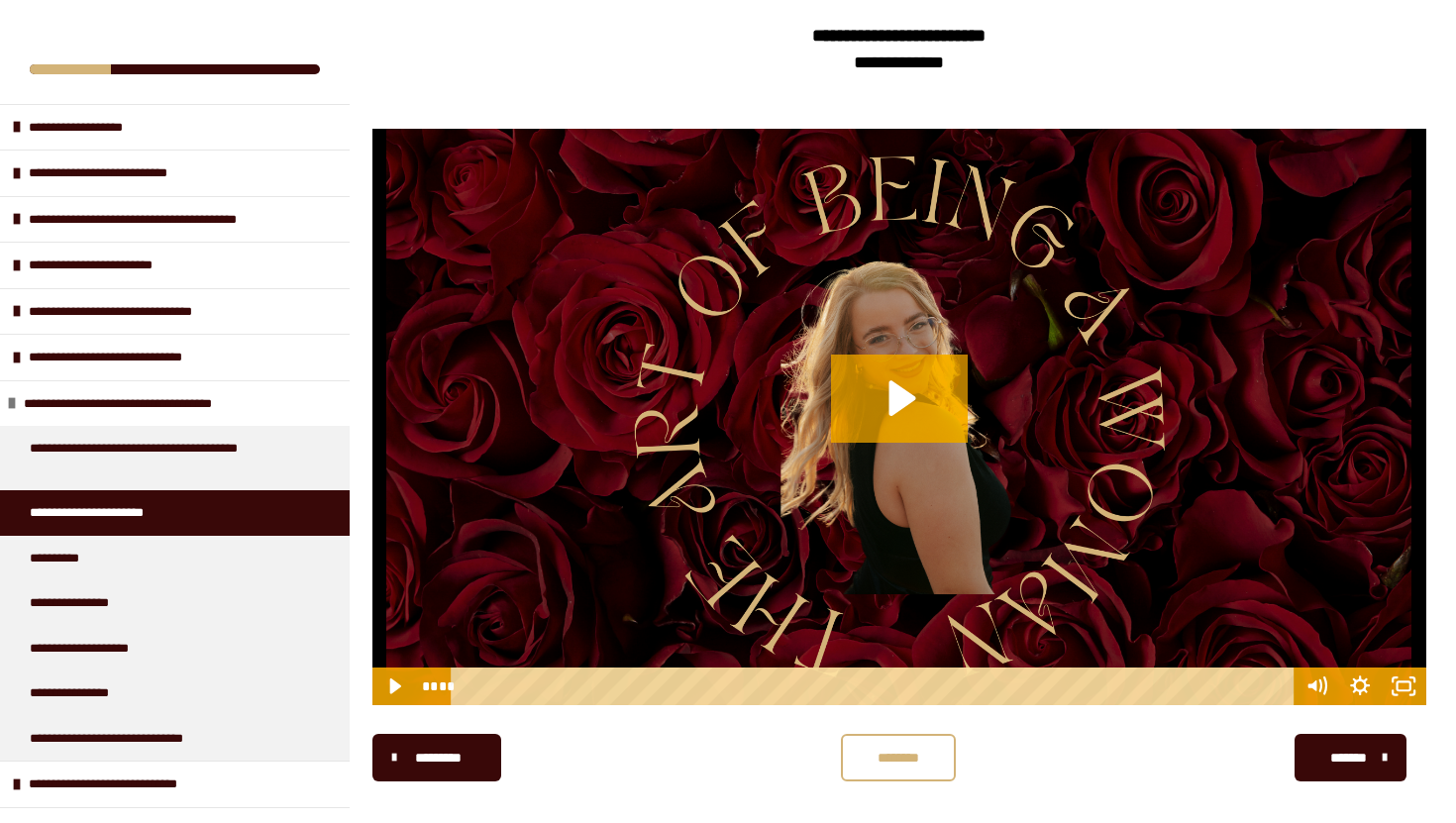scroll, scrollTop: 355, scrollLeft: 0, axis: vertical 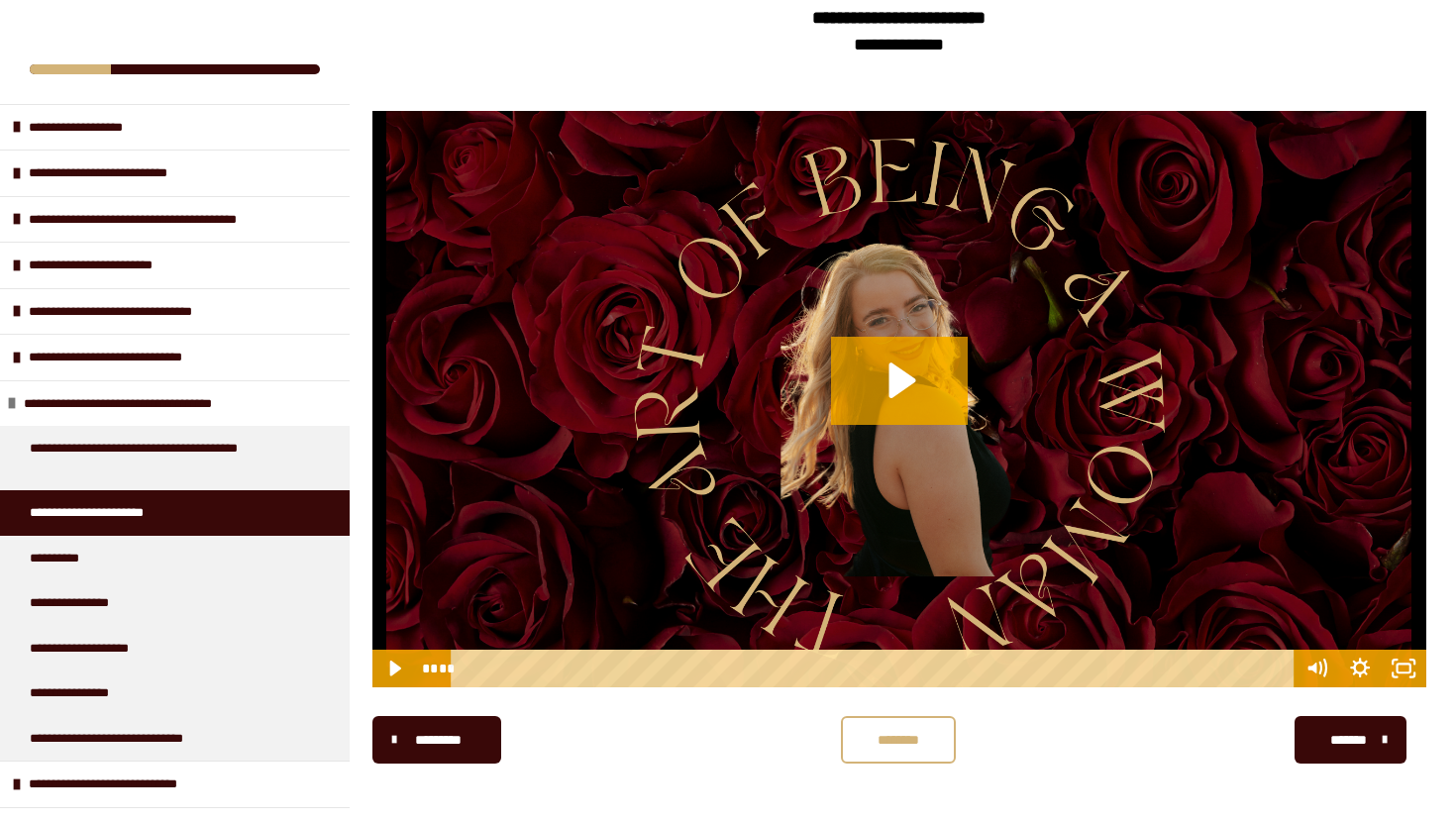 click on "*********" at bounding box center (439, 740) 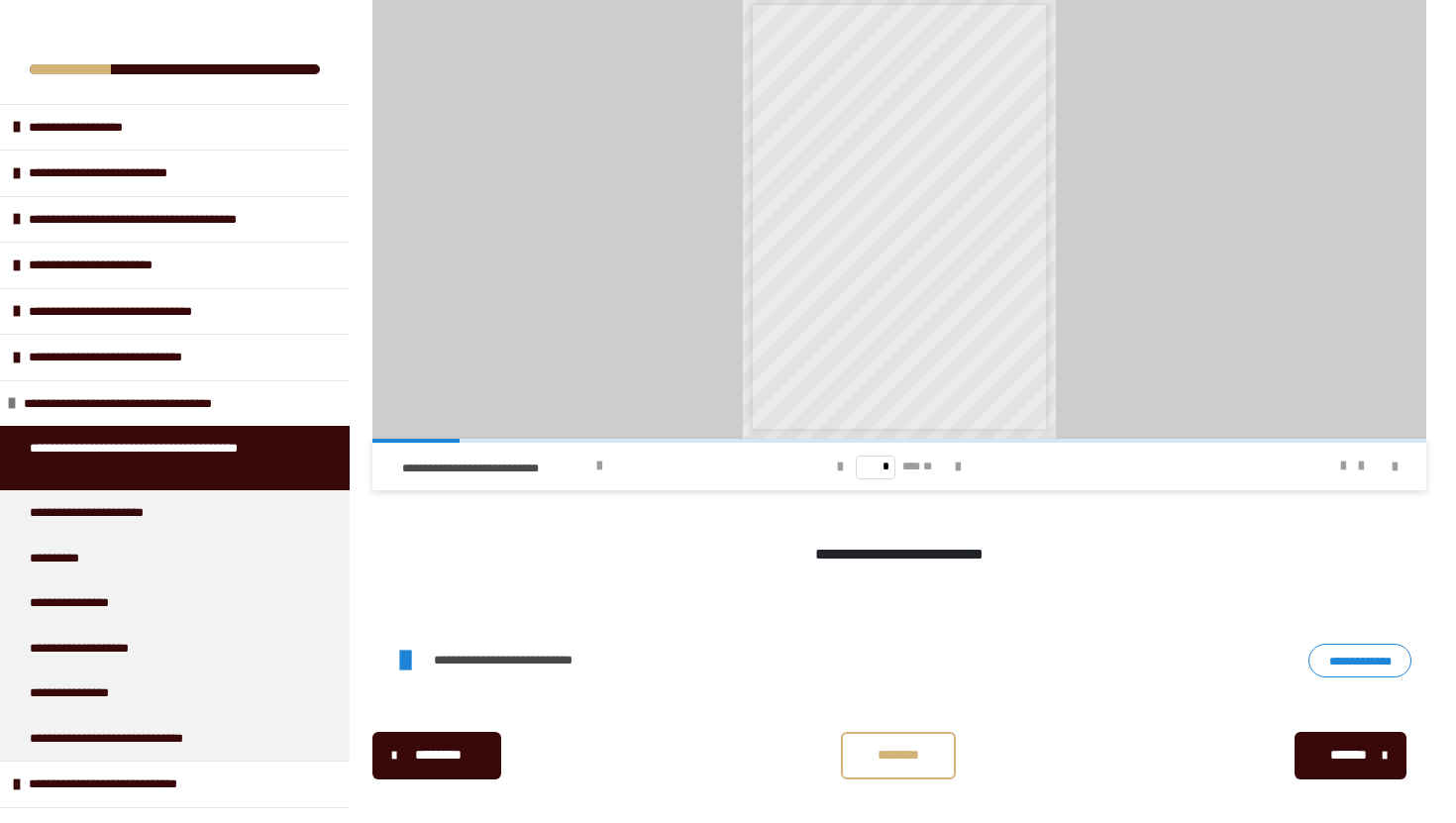 scroll, scrollTop: 1077, scrollLeft: 0, axis: vertical 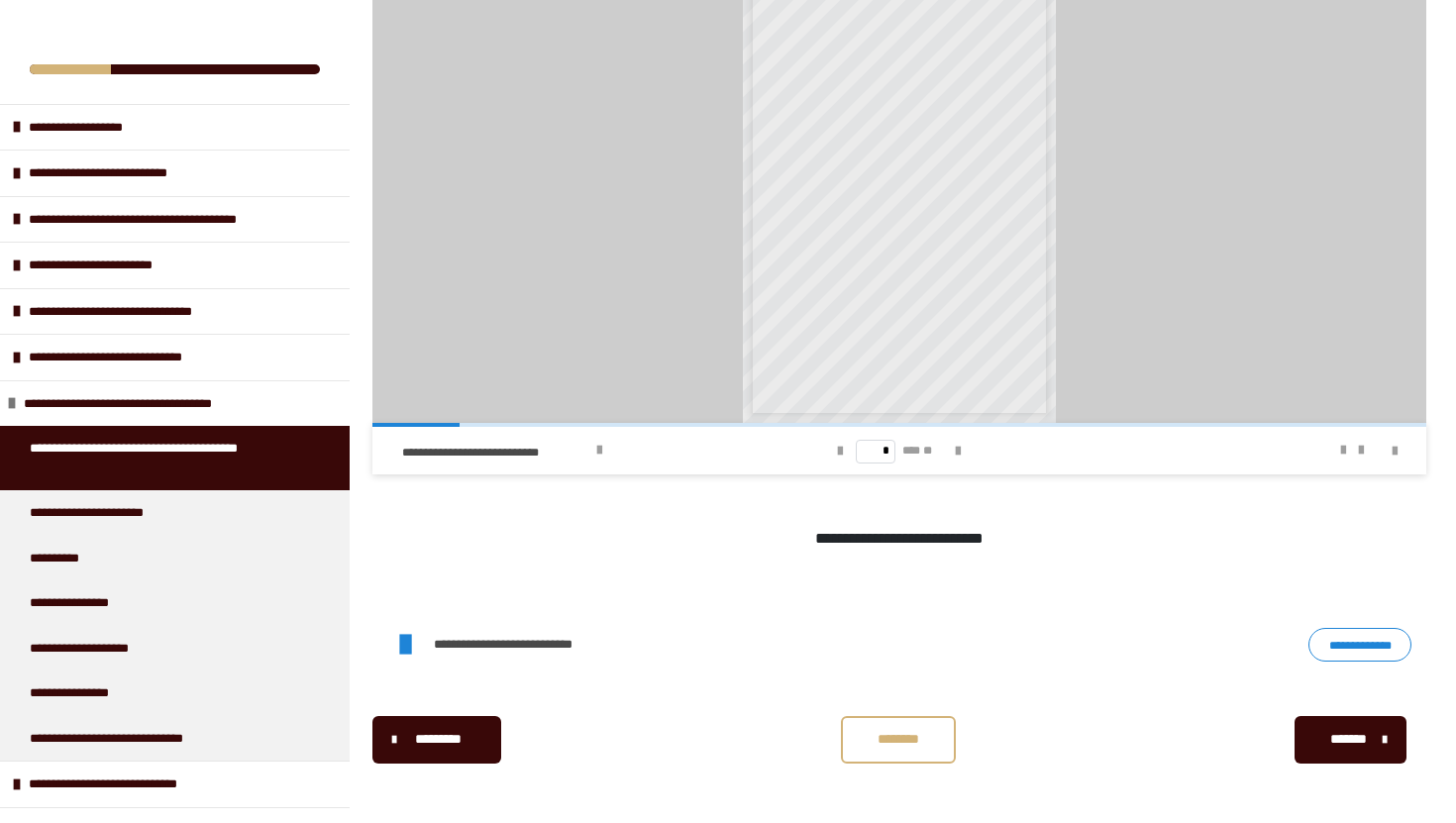 click on "********" at bounding box center [898, 739] 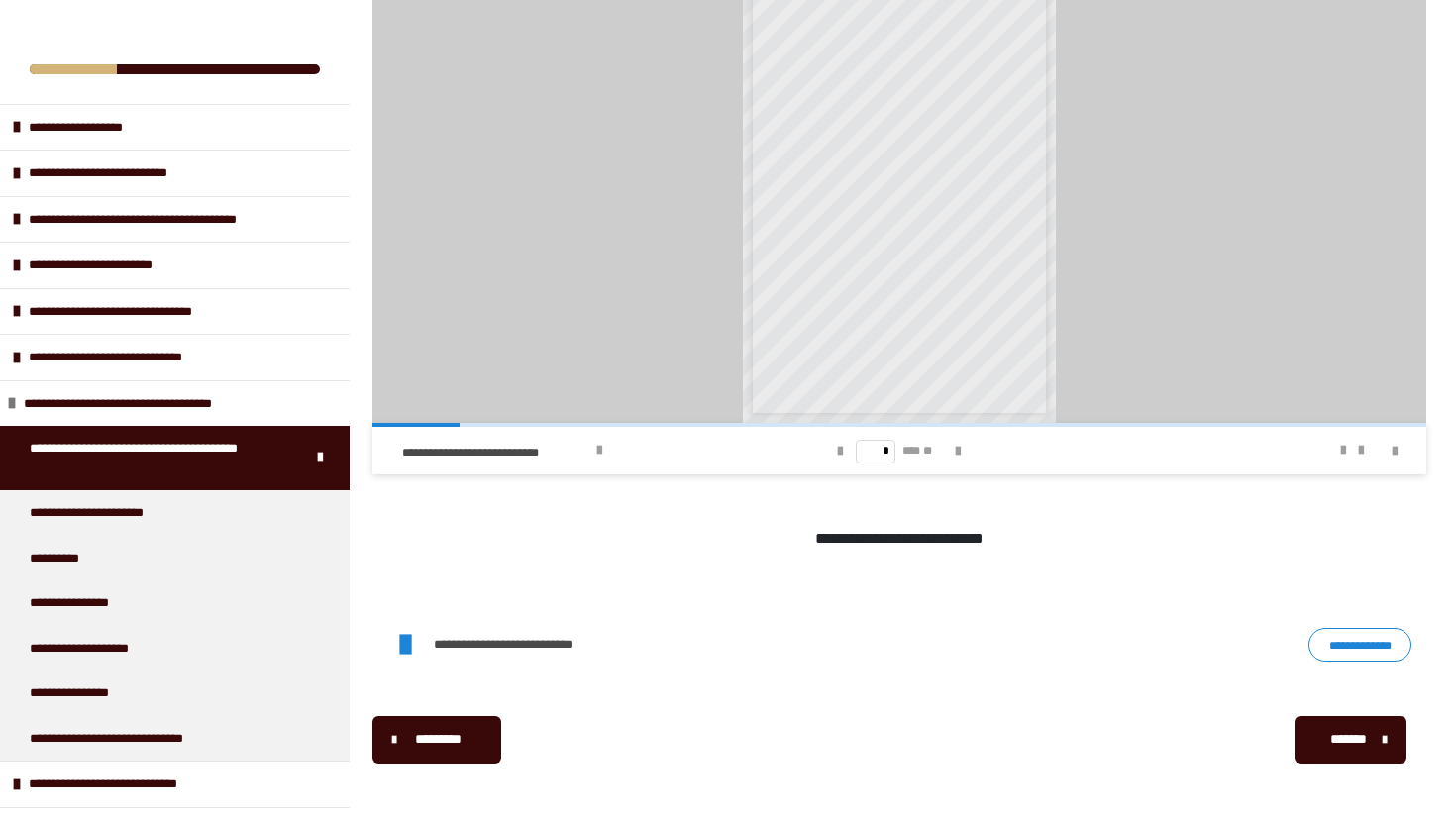 click on "*******" at bounding box center [1348, 739] 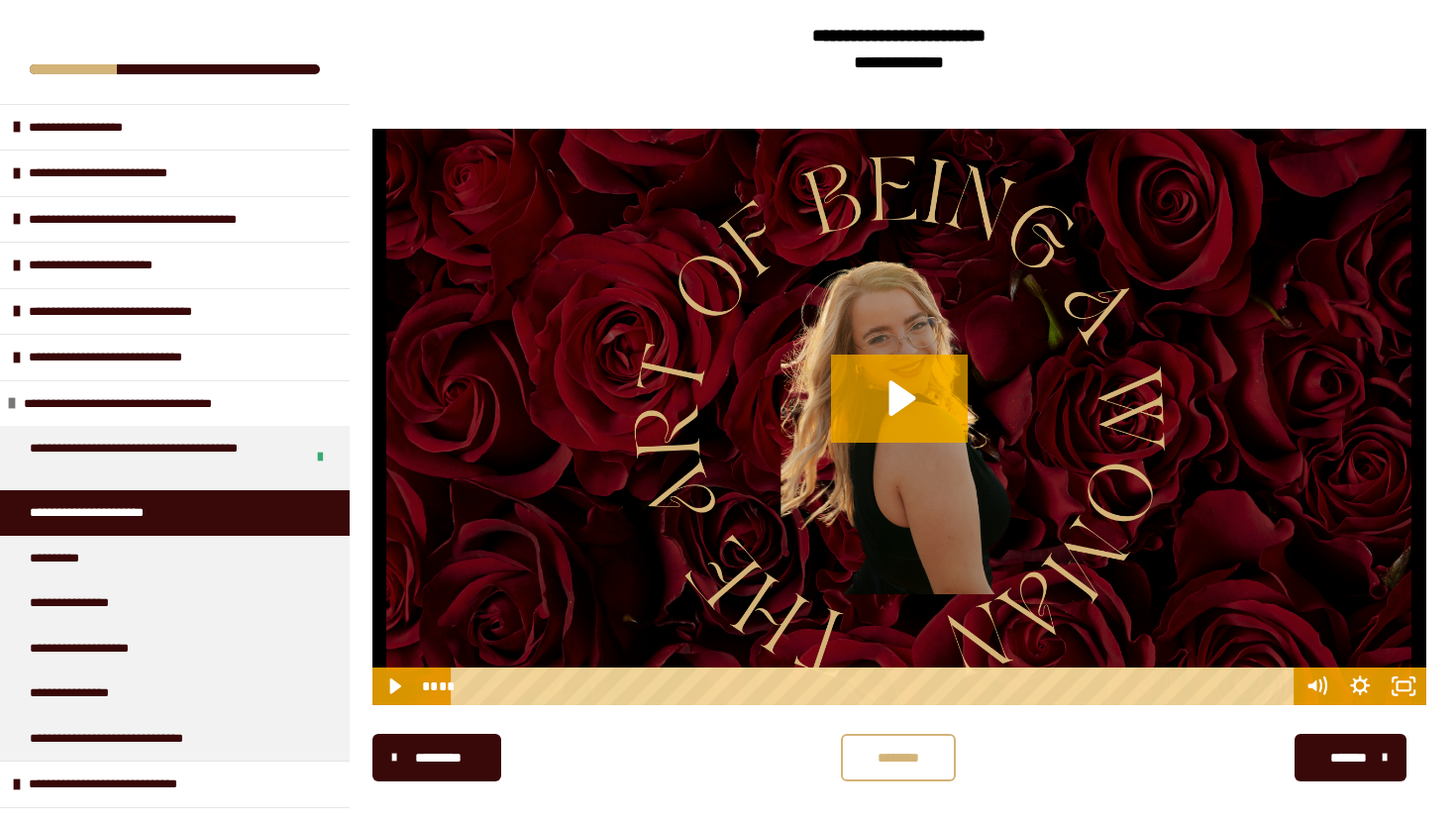 scroll, scrollTop: 355, scrollLeft: 0, axis: vertical 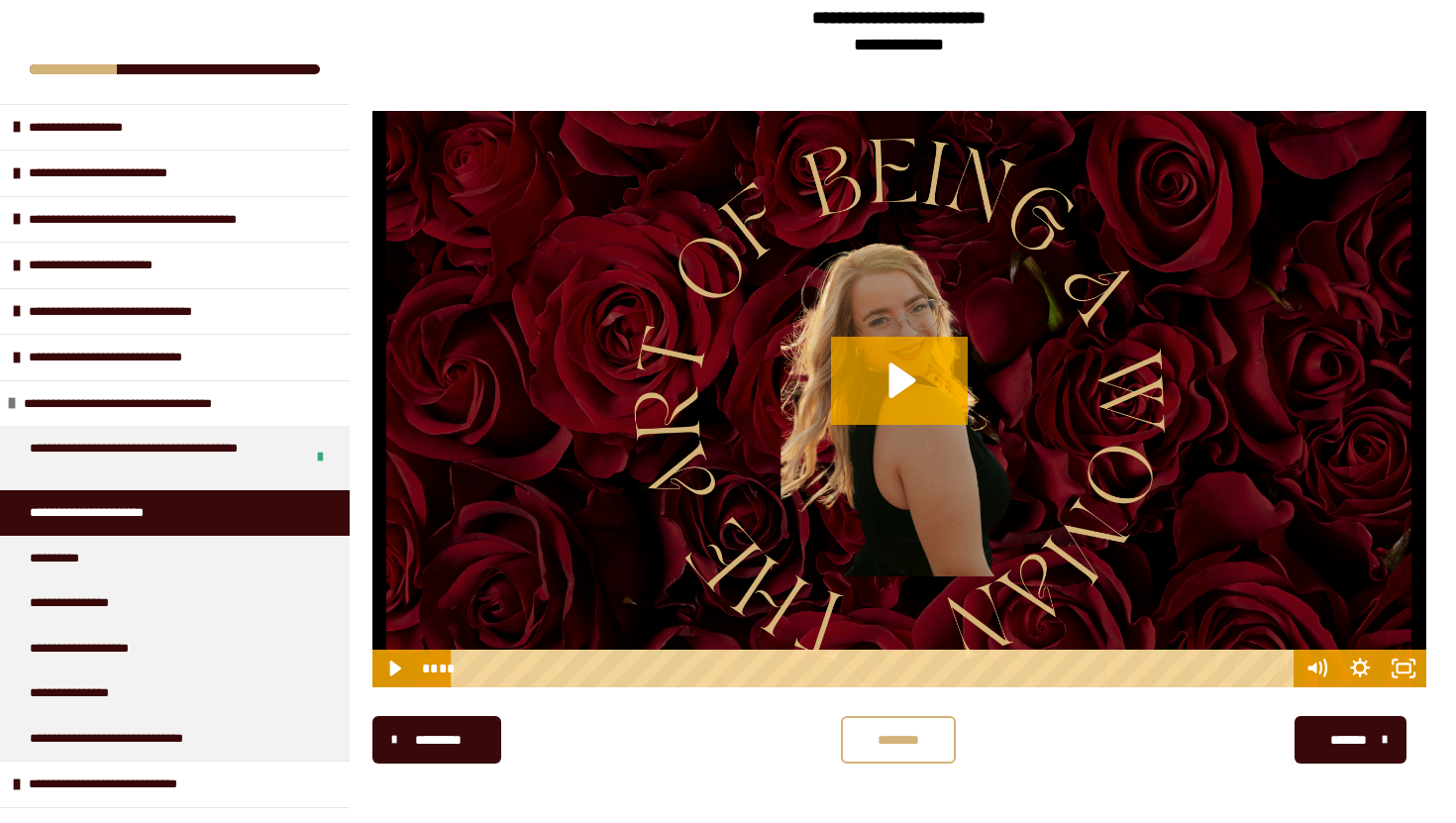 click on "********" at bounding box center [898, 740] 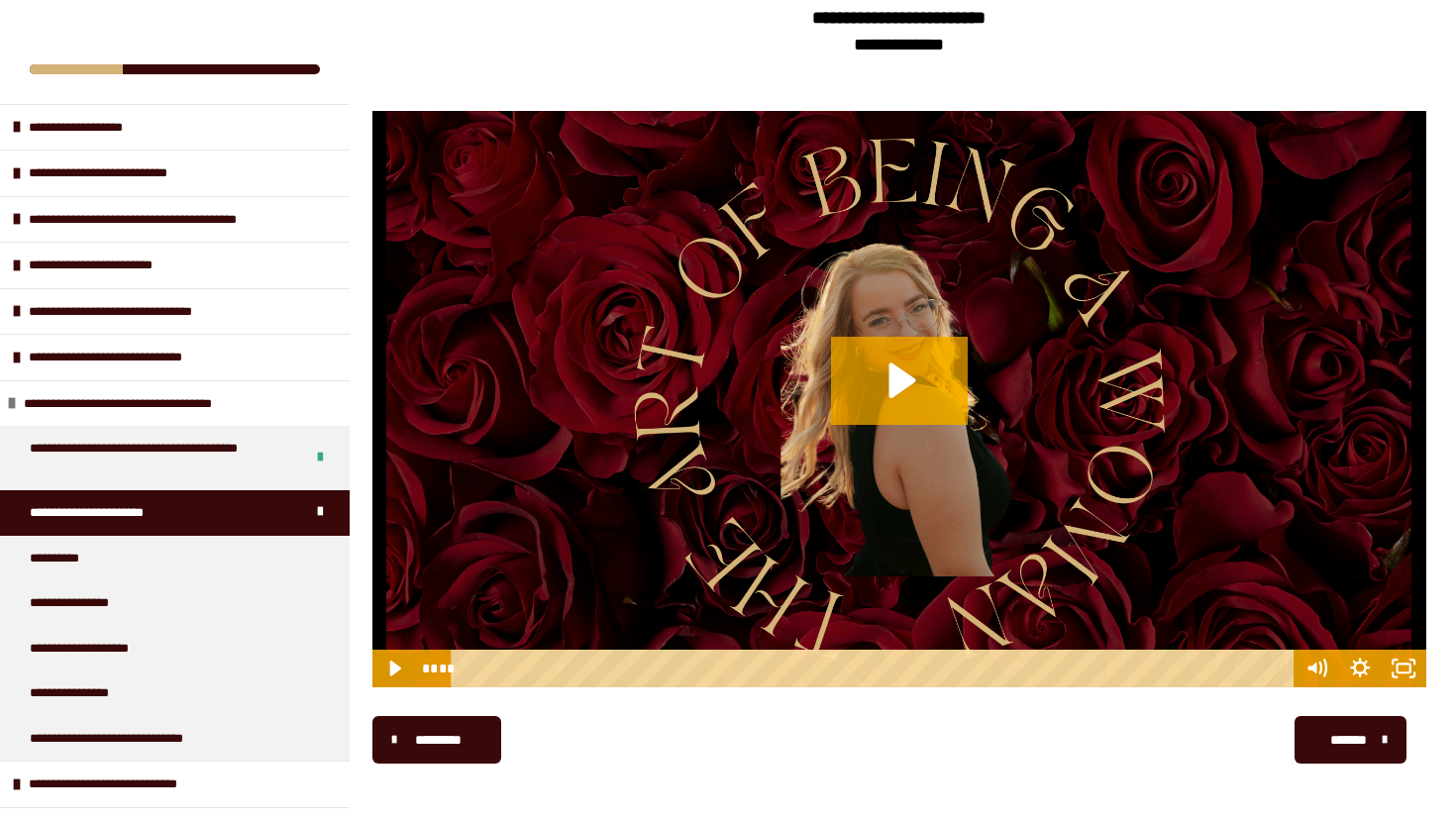 click on "*******" at bounding box center (1350, 740) 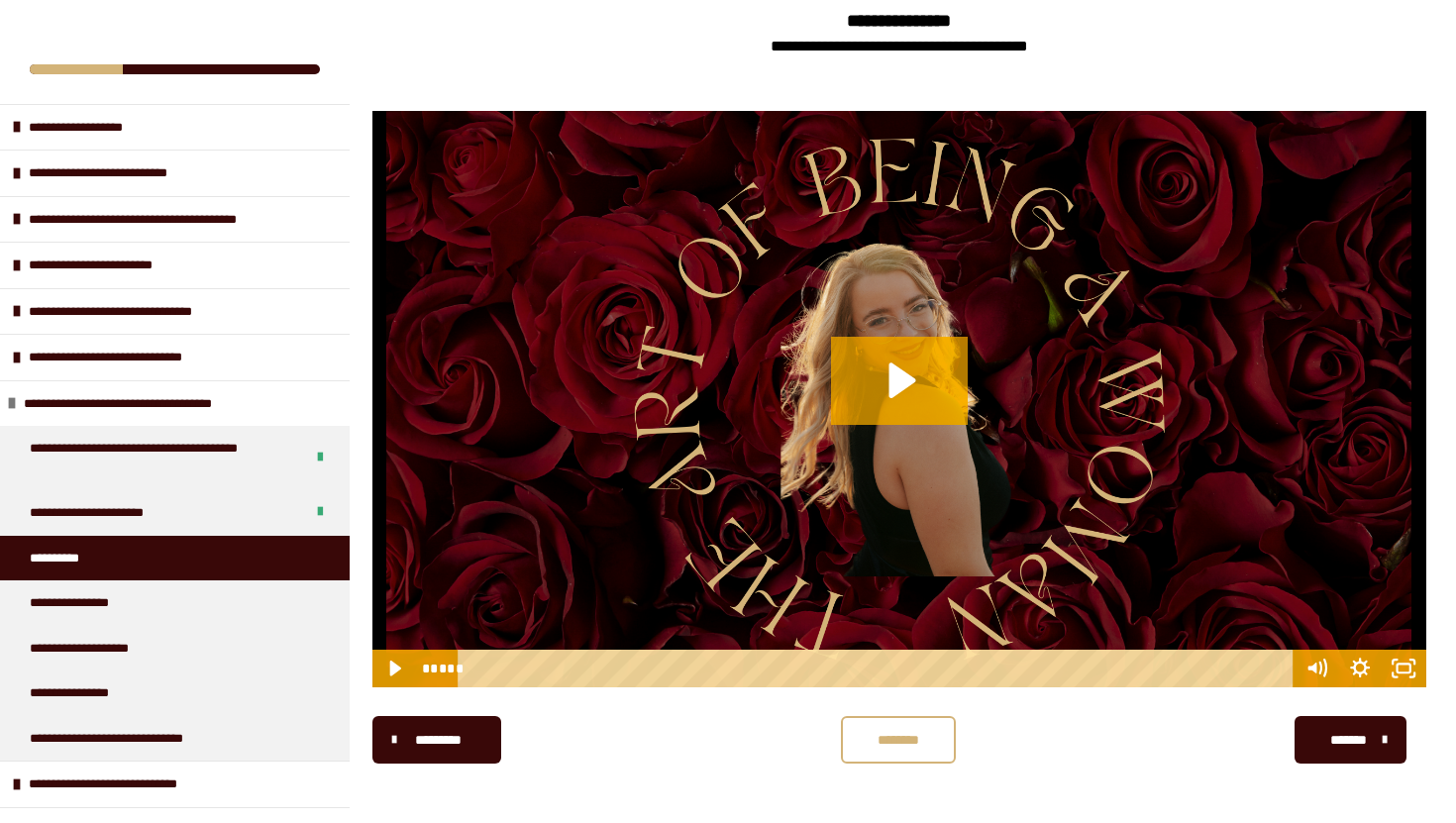 scroll, scrollTop: 337, scrollLeft: 0, axis: vertical 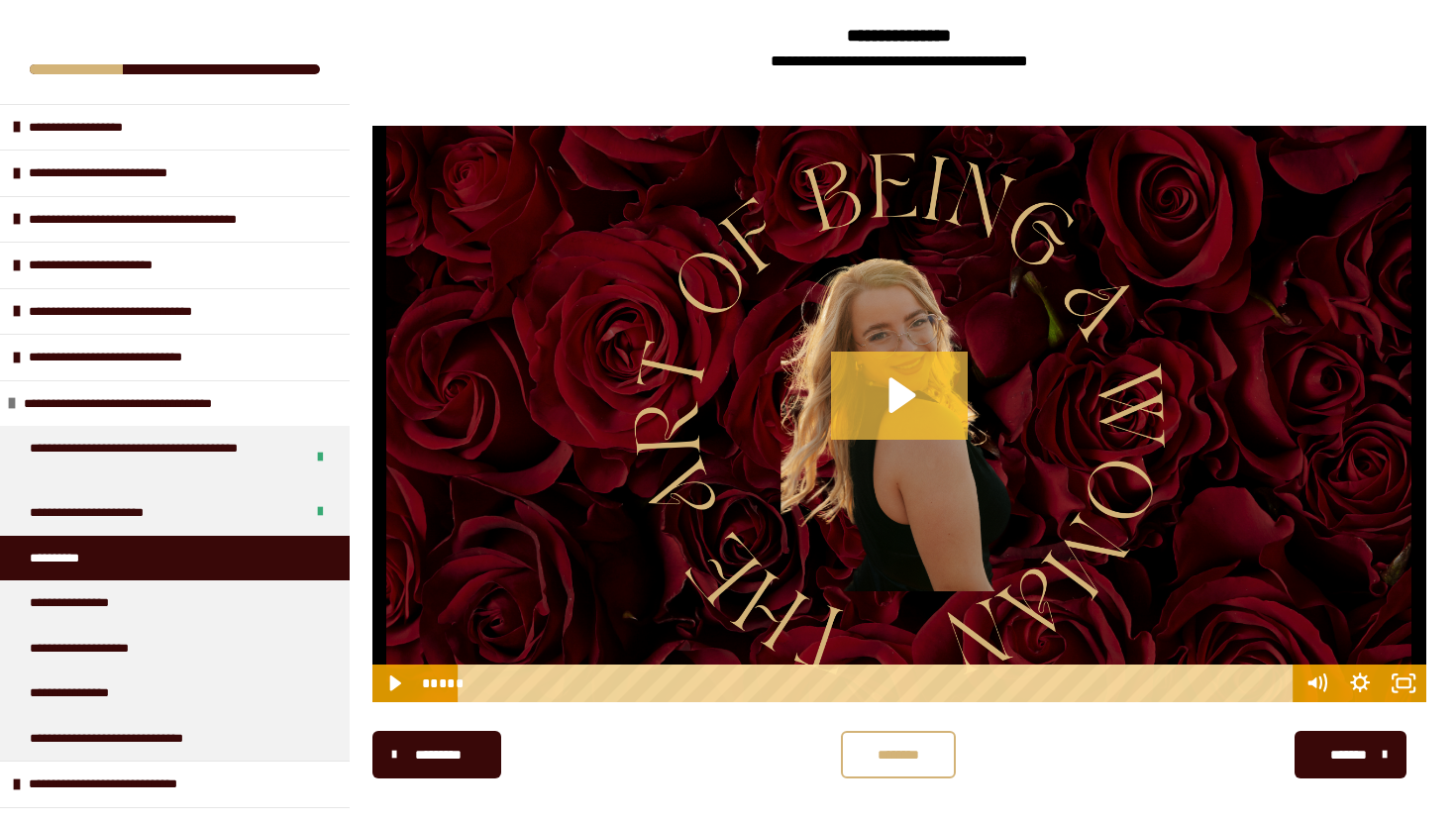 click 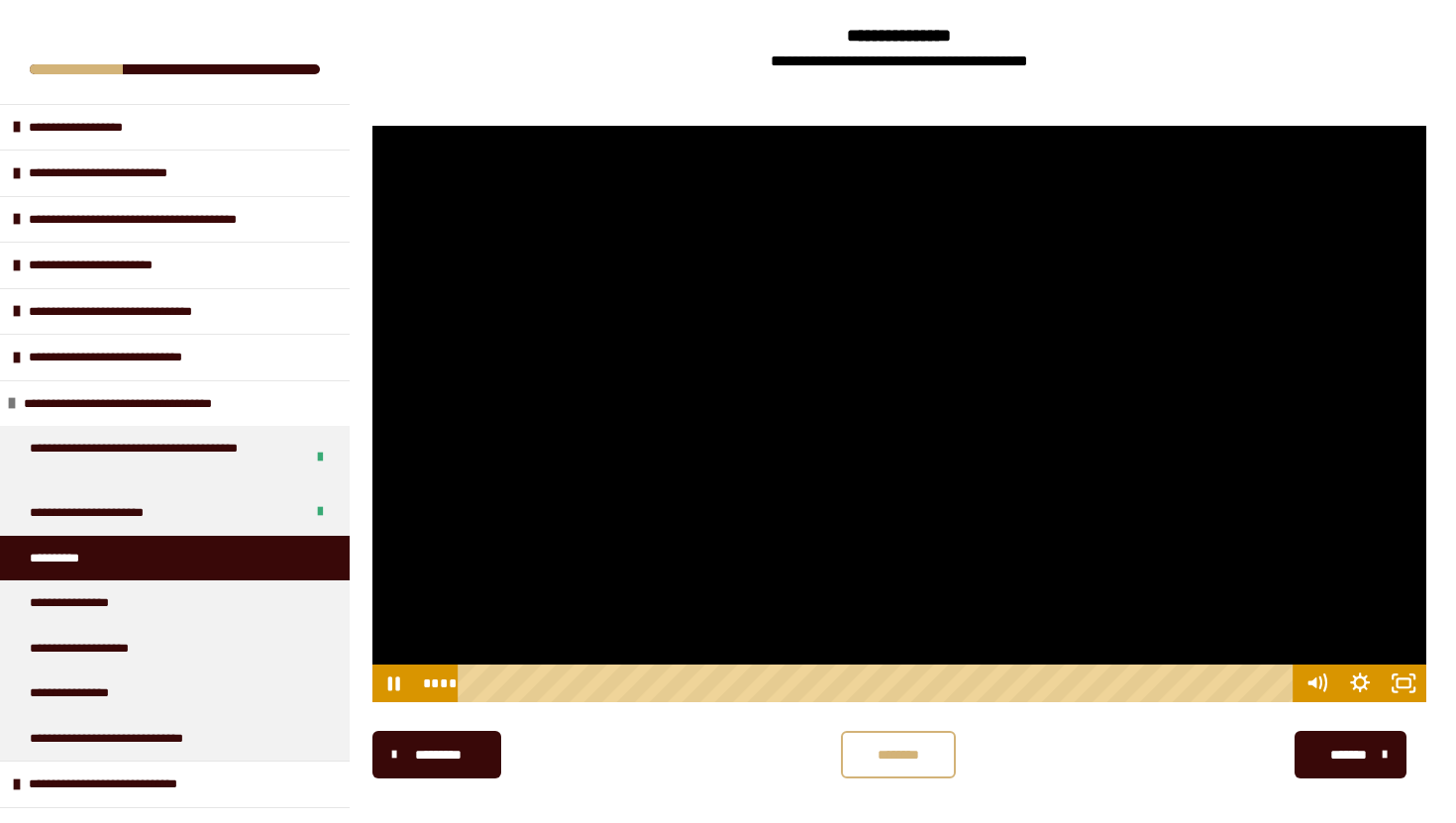 click at bounding box center (899, 414) 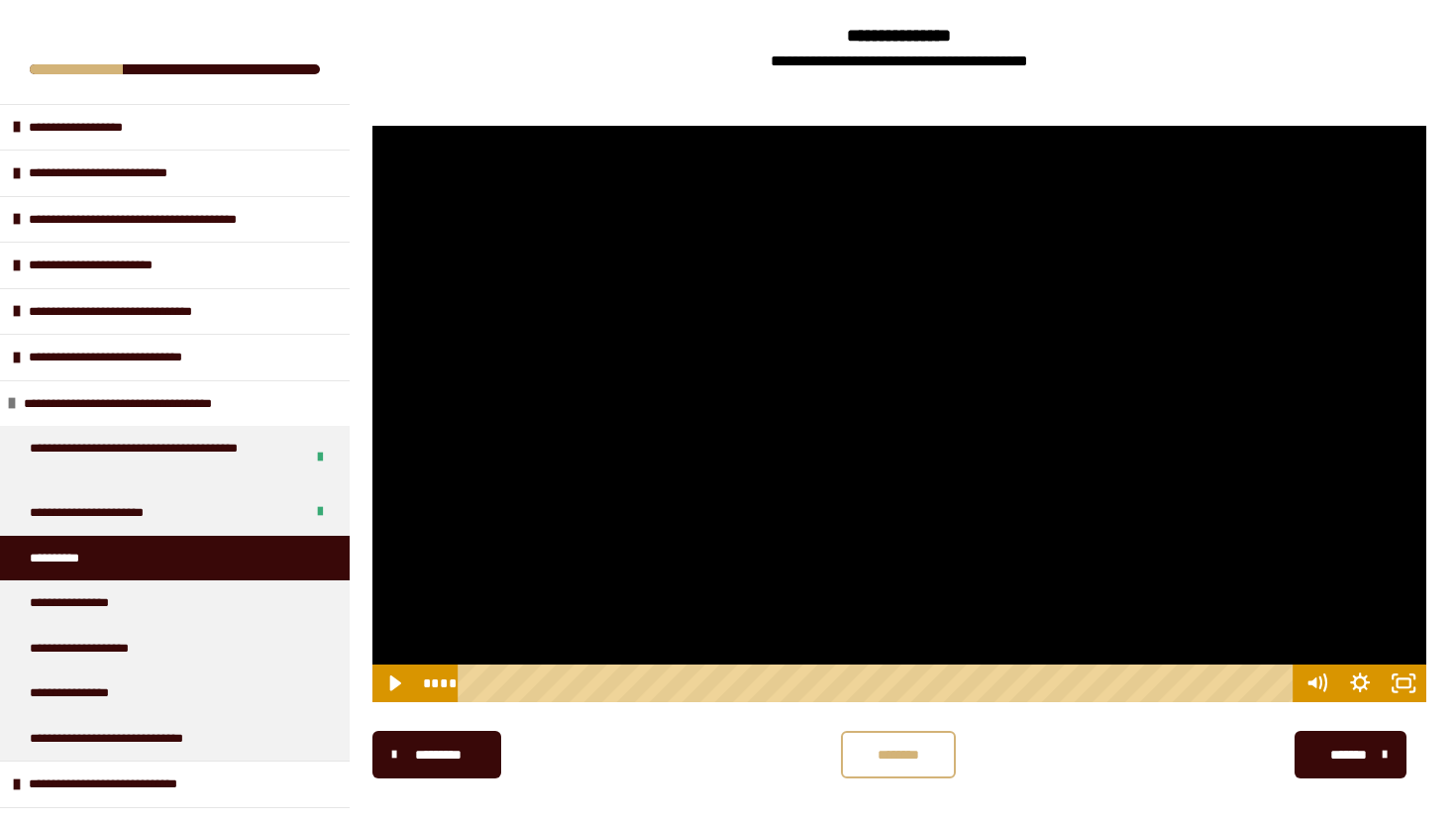 drag, startPoint x: 688, startPoint y: 538, endPoint x: 700, endPoint y: 500, distance: 39.849718 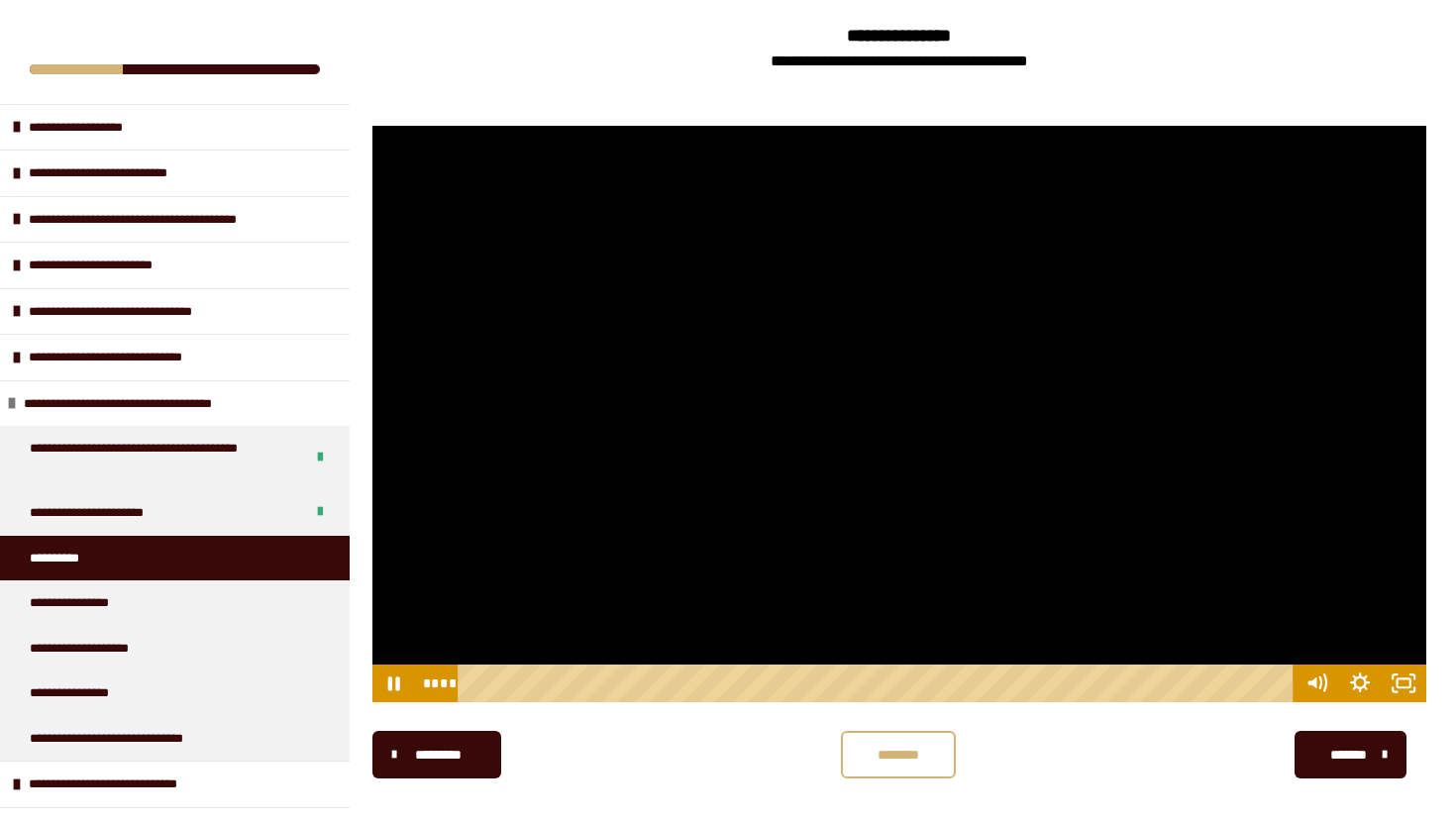 click at bounding box center [899, 414] 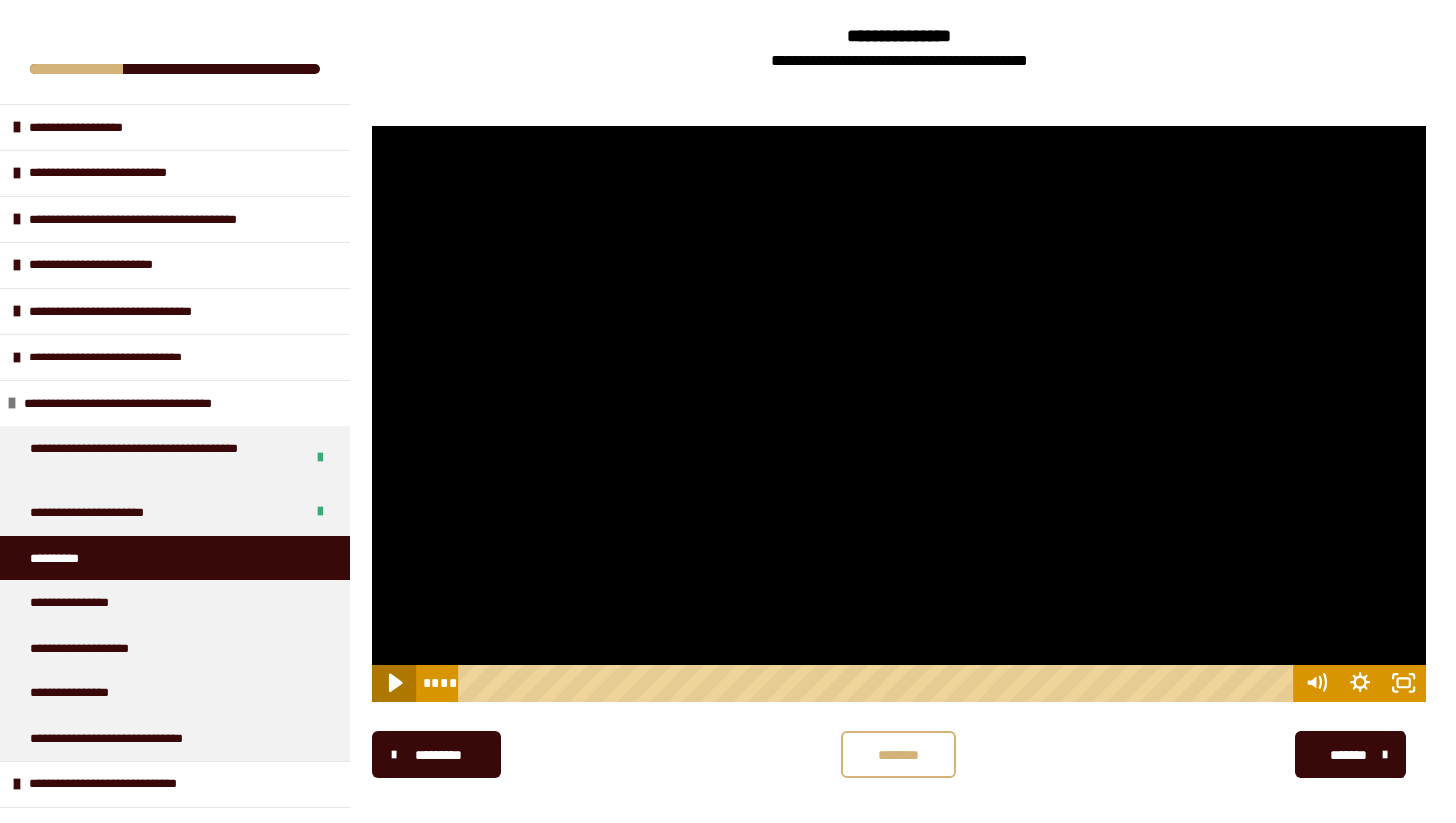 click 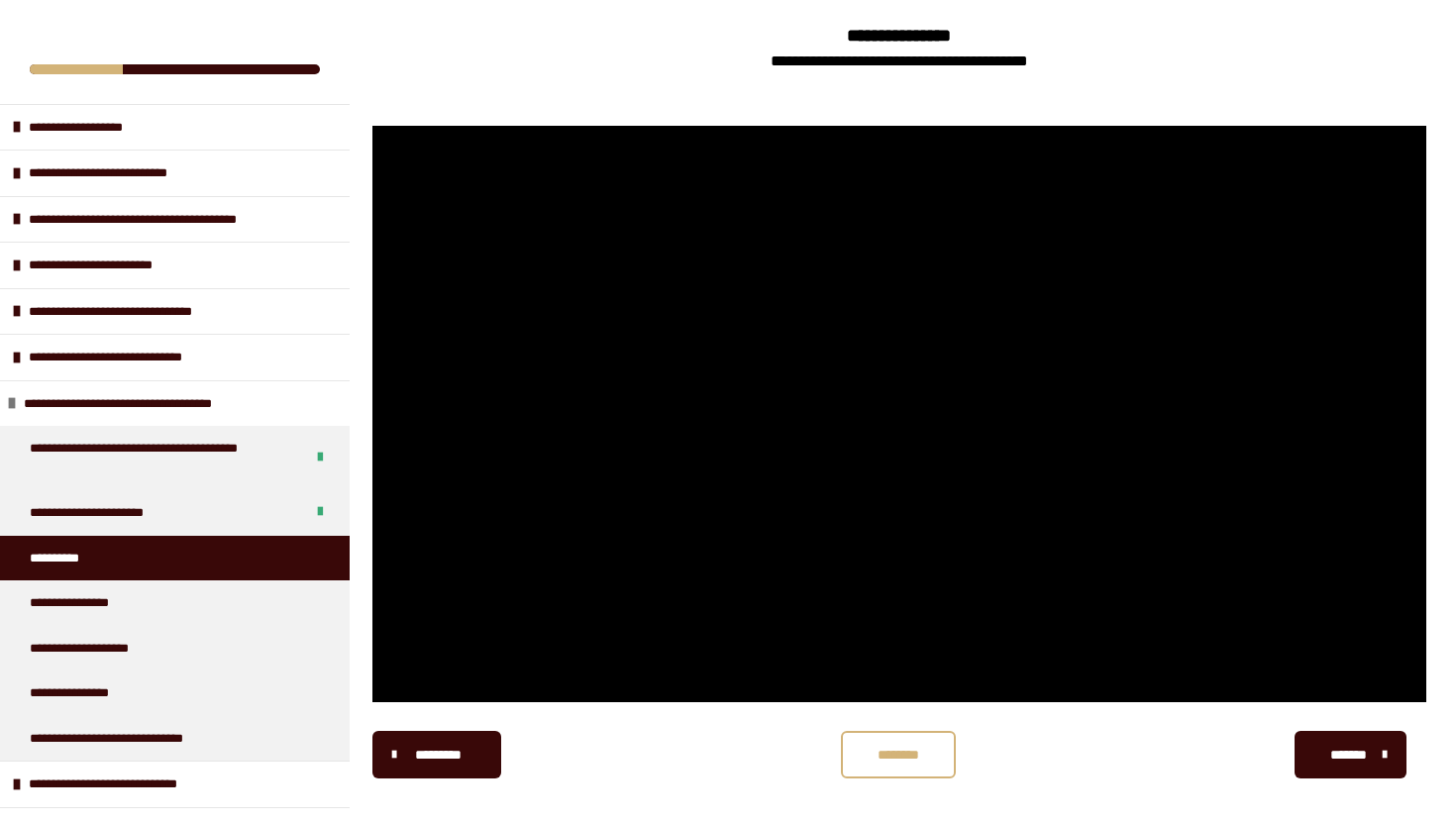 click on "********" at bounding box center [898, 755] 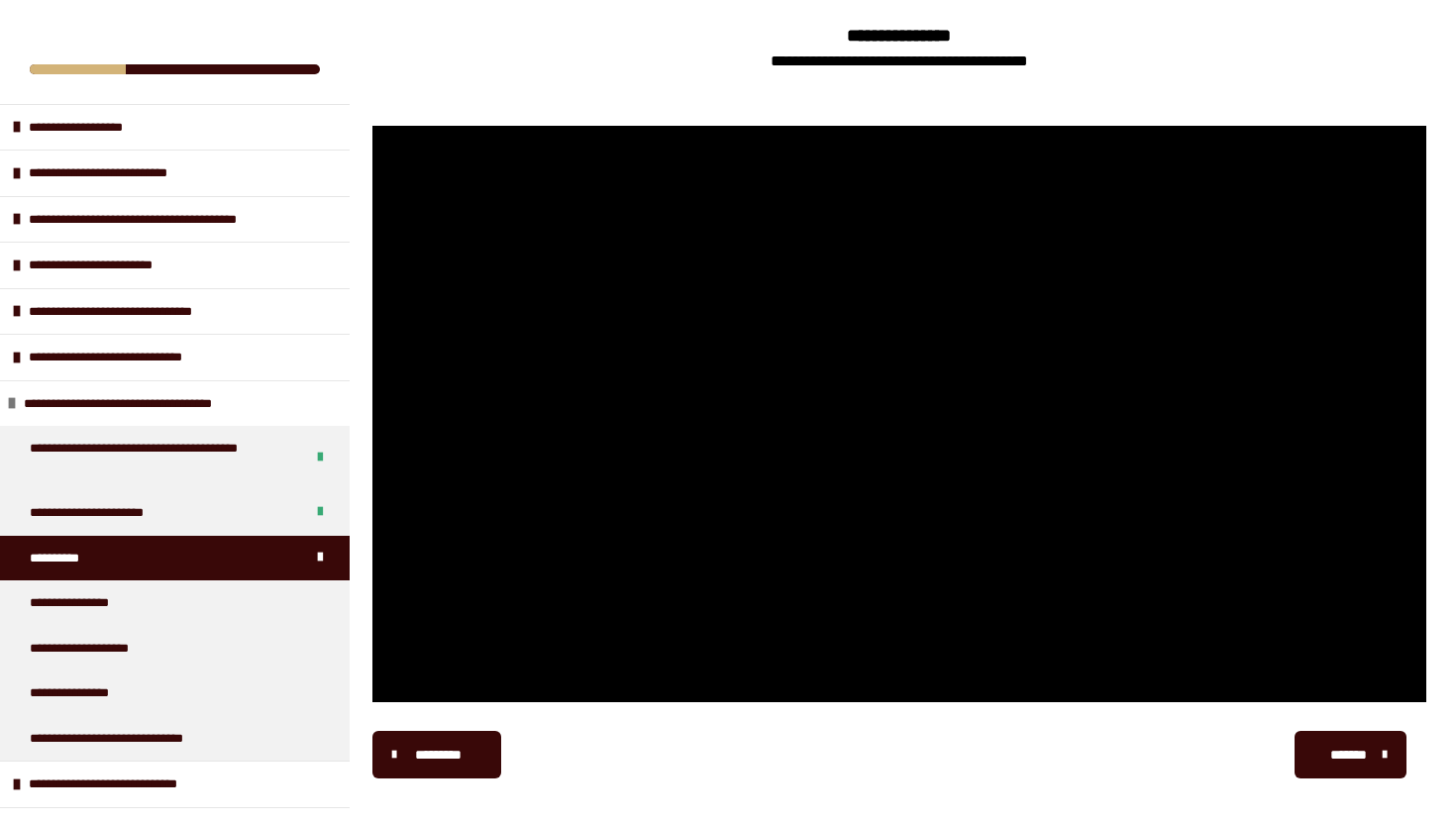 click on "********* ******** *******" at bounding box center (899, 755) 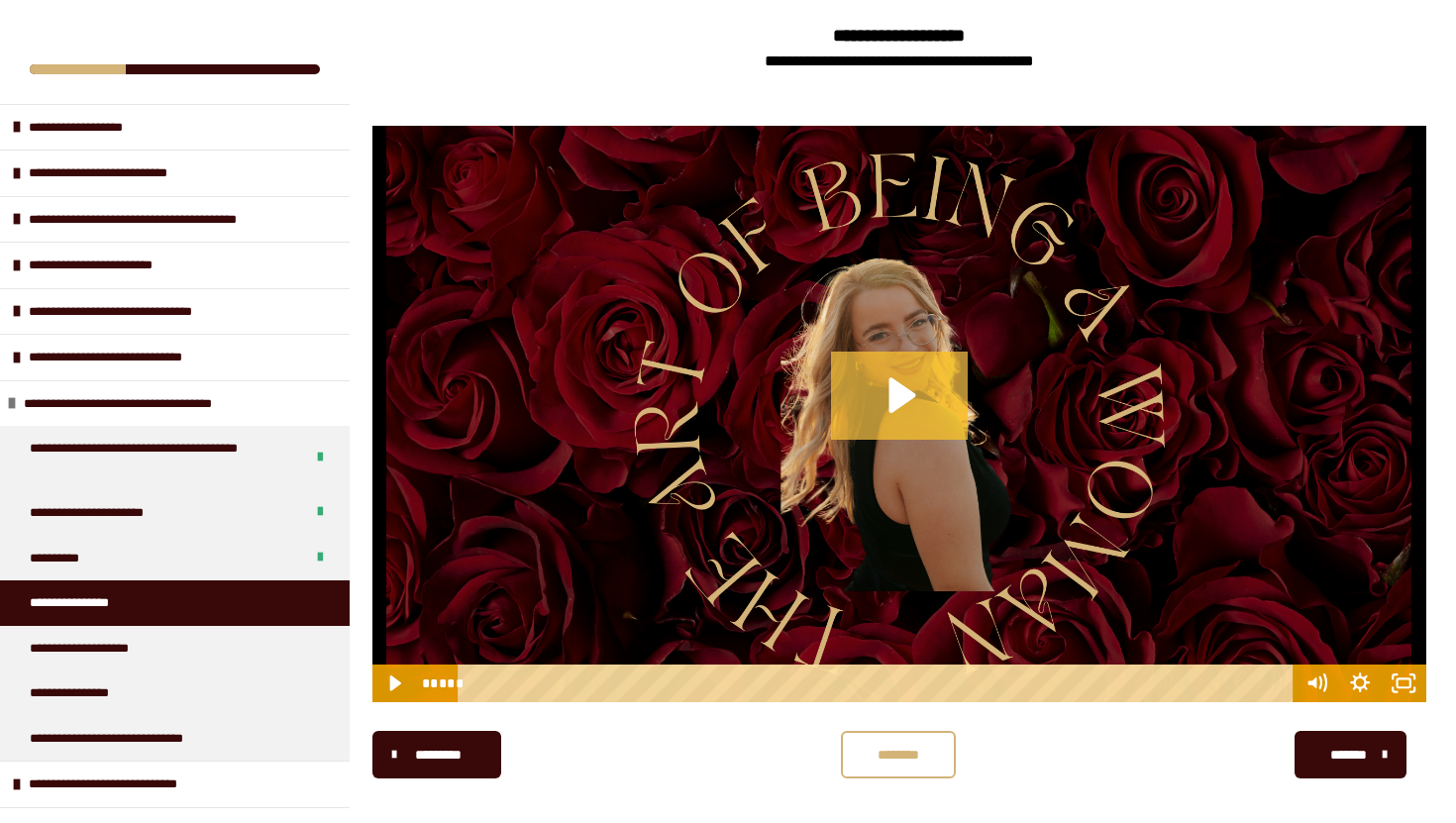 click 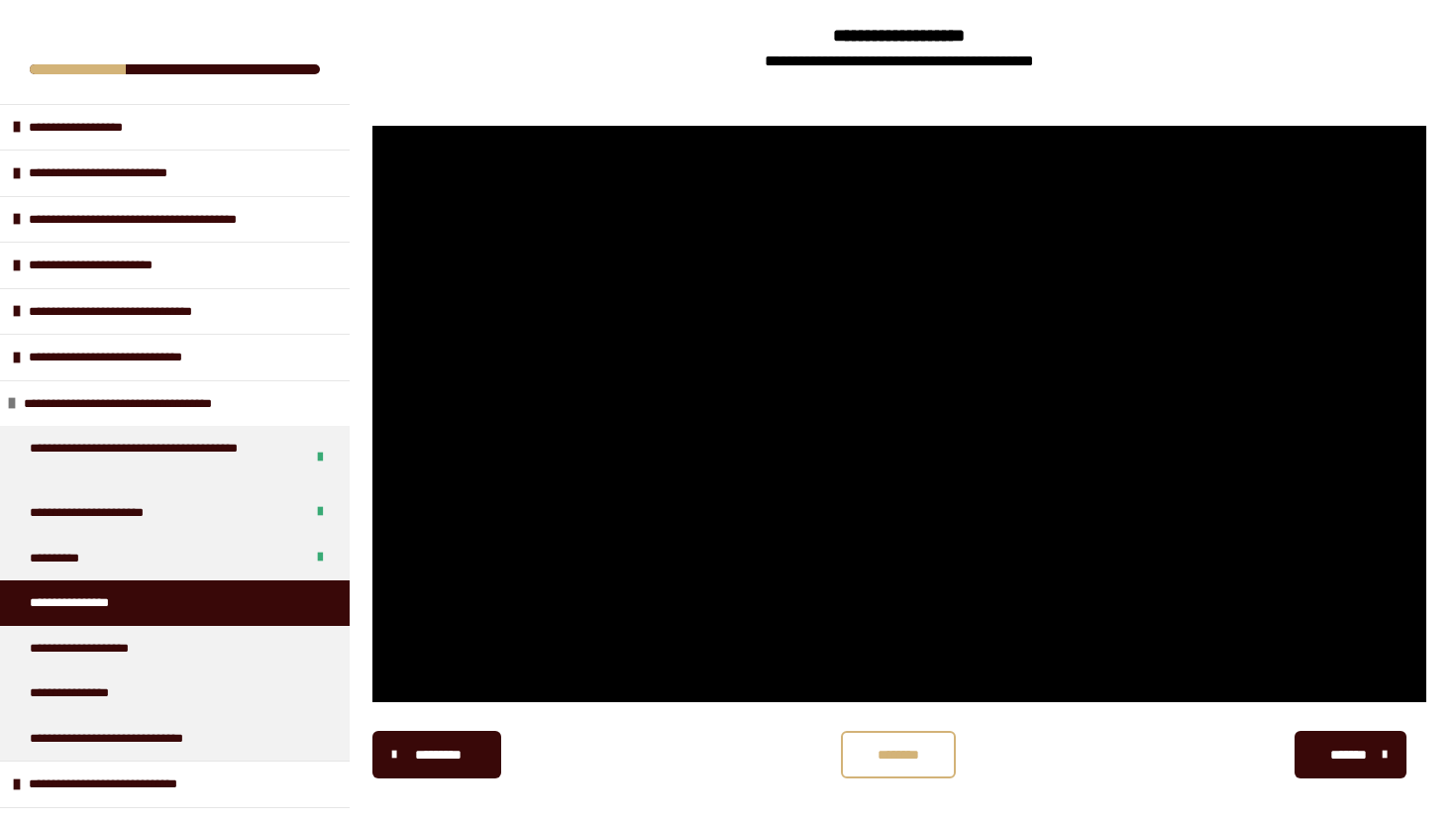 click on "********" at bounding box center (898, 755) 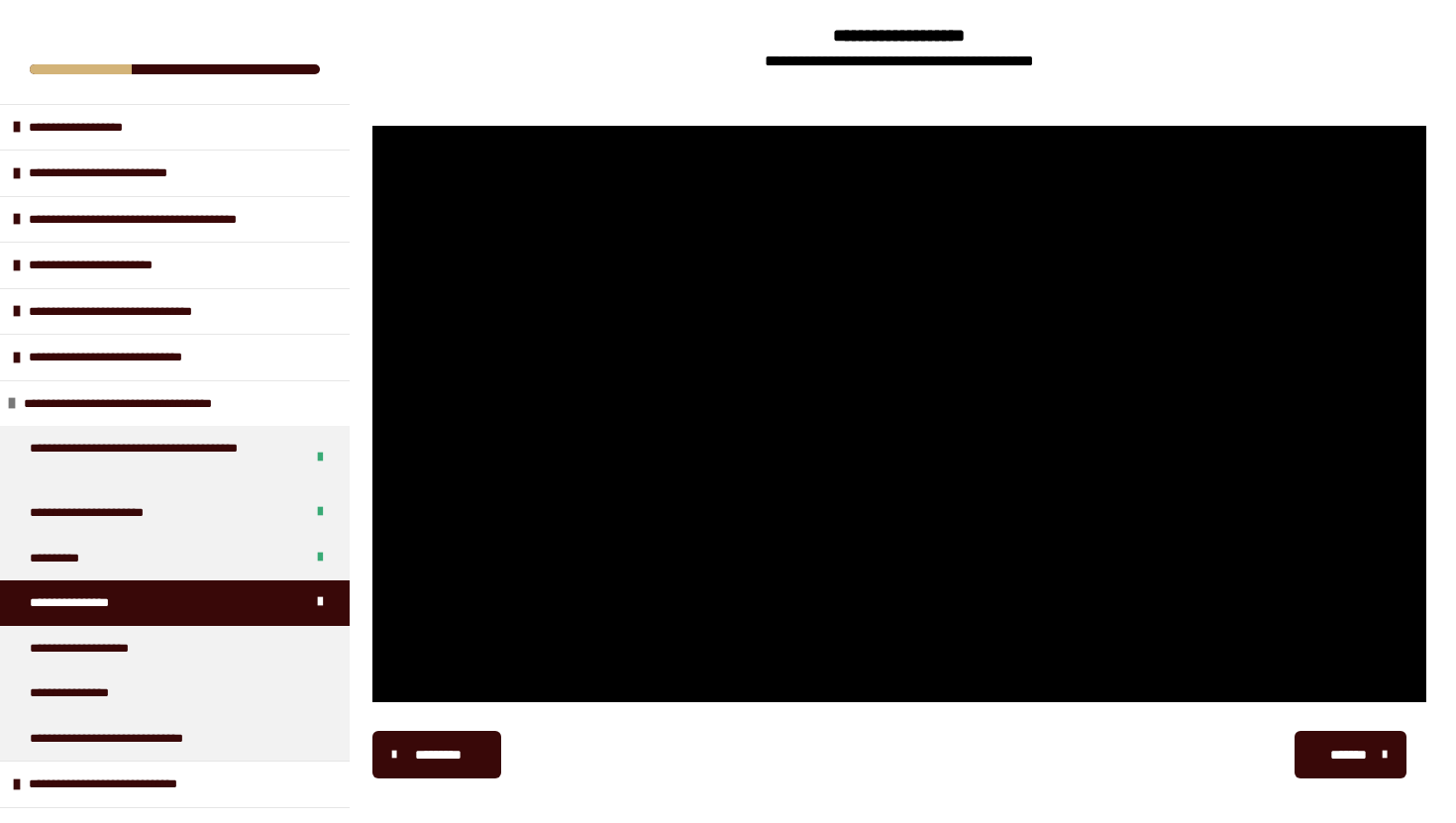 click on "*******" at bounding box center [1348, 755] 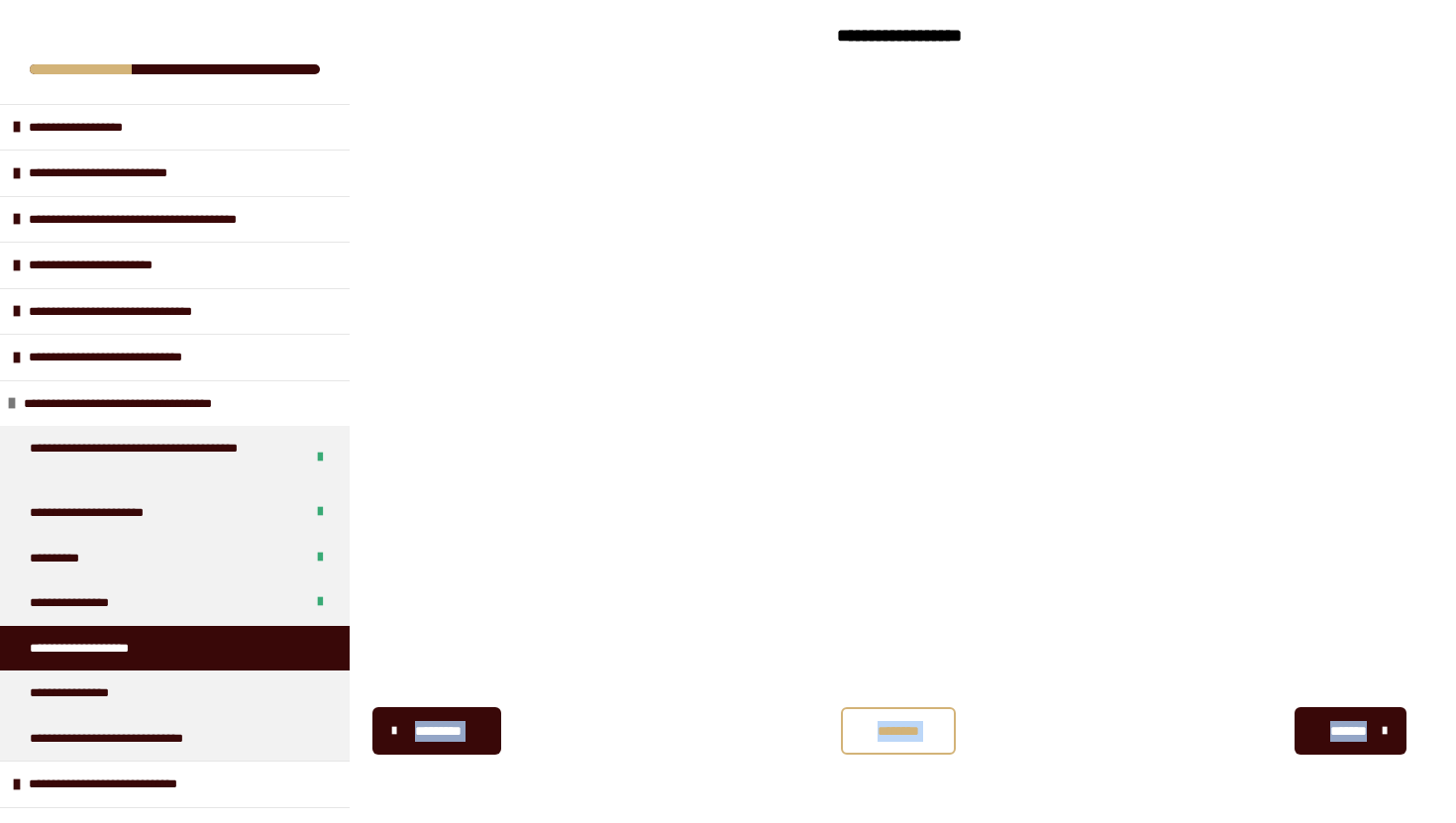 drag, startPoint x: 1336, startPoint y: 755, endPoint x: 1022, endPoint y: 534, distance: 383.97526 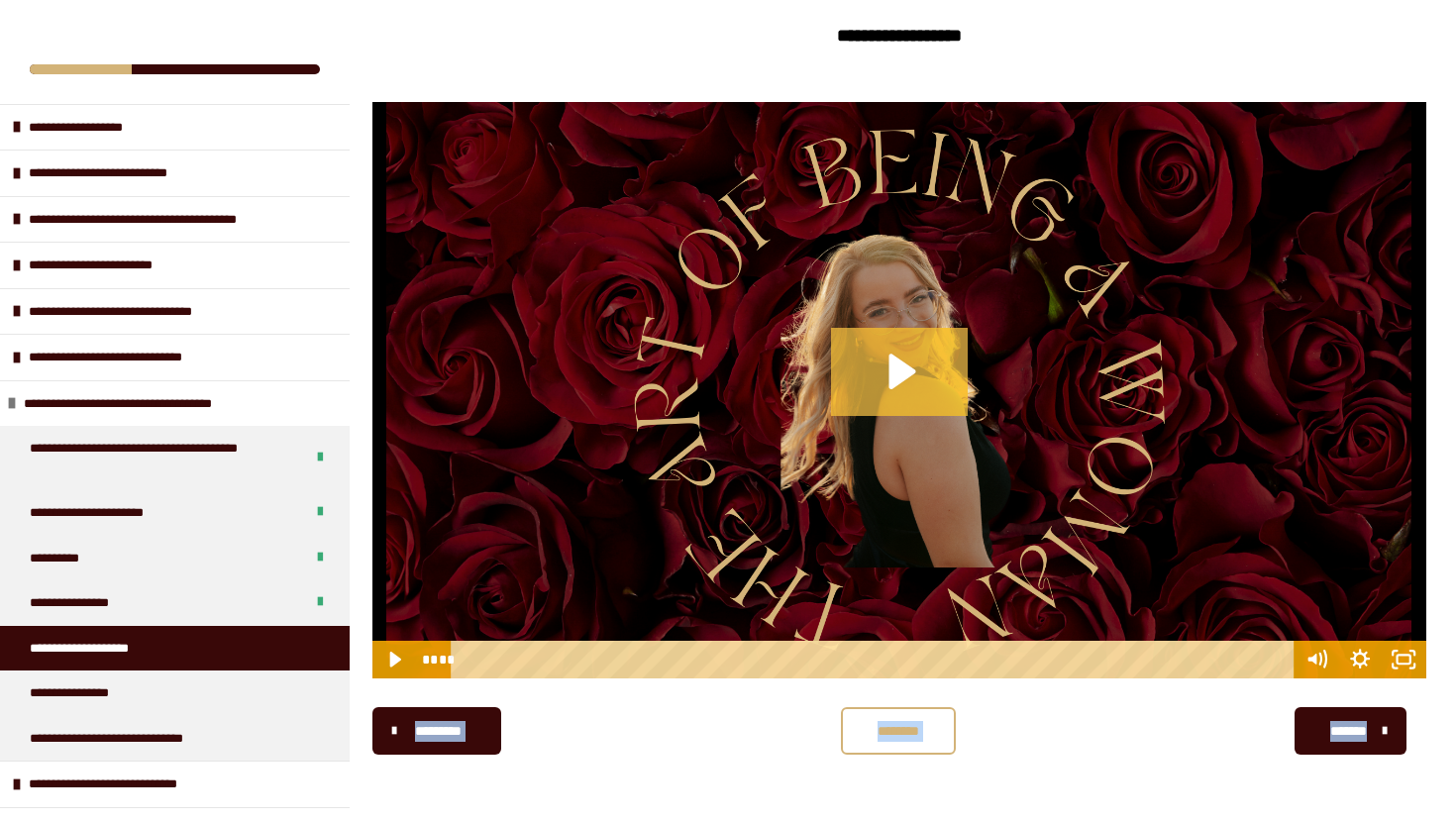 click 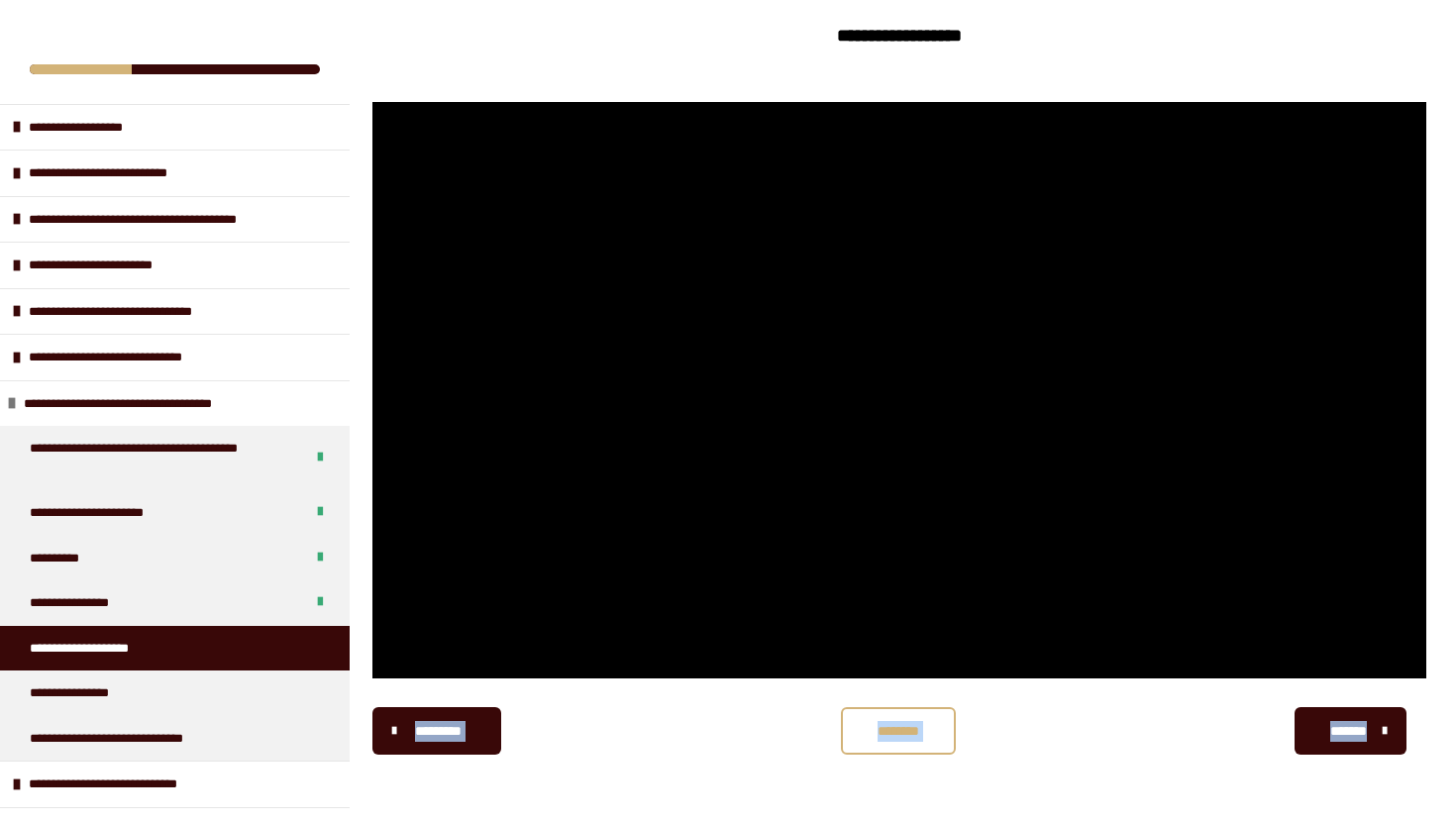 click on "********" at bounding box center [898, 731] 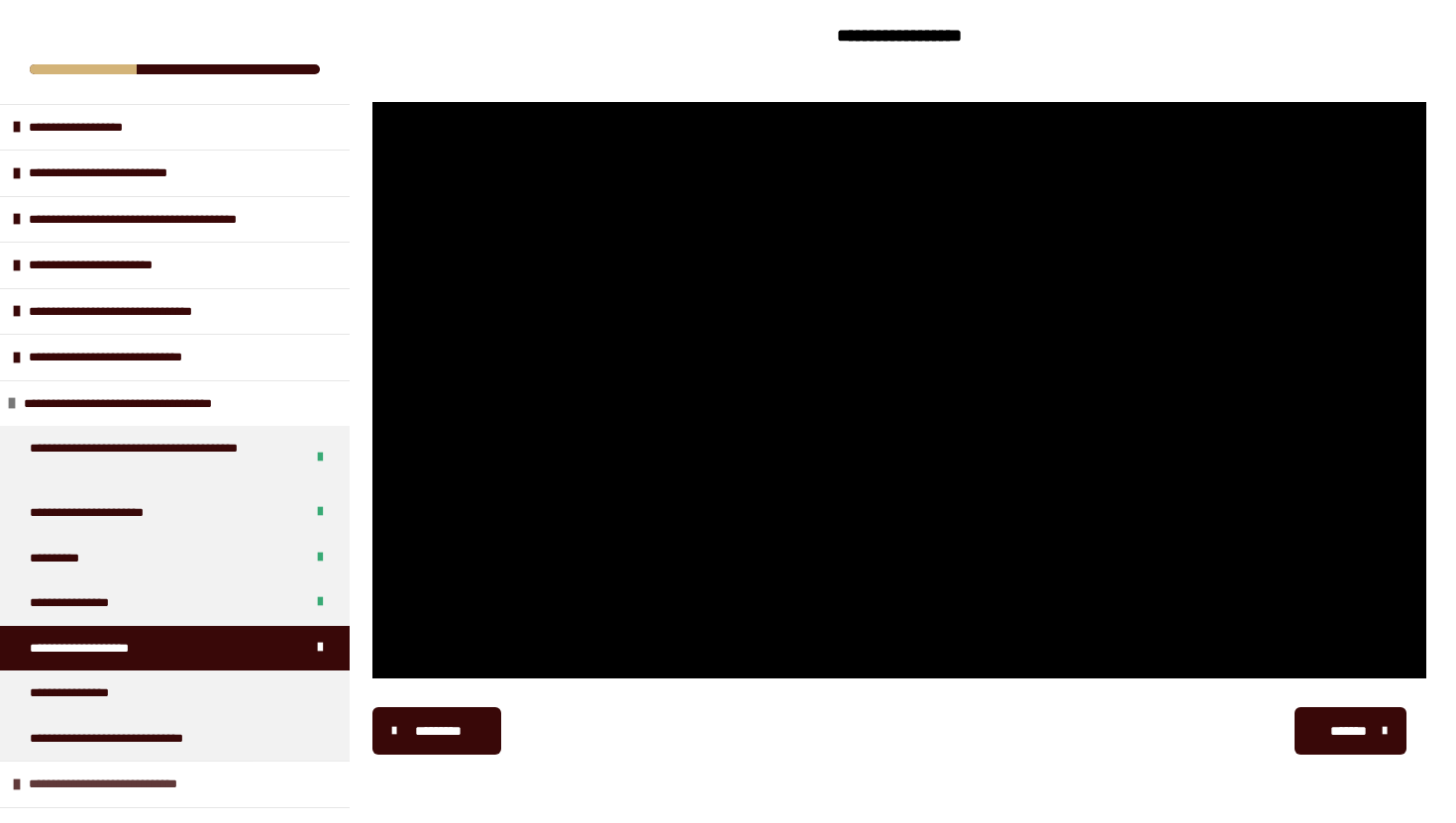 click on "**********" at bounding box center [134, 784] 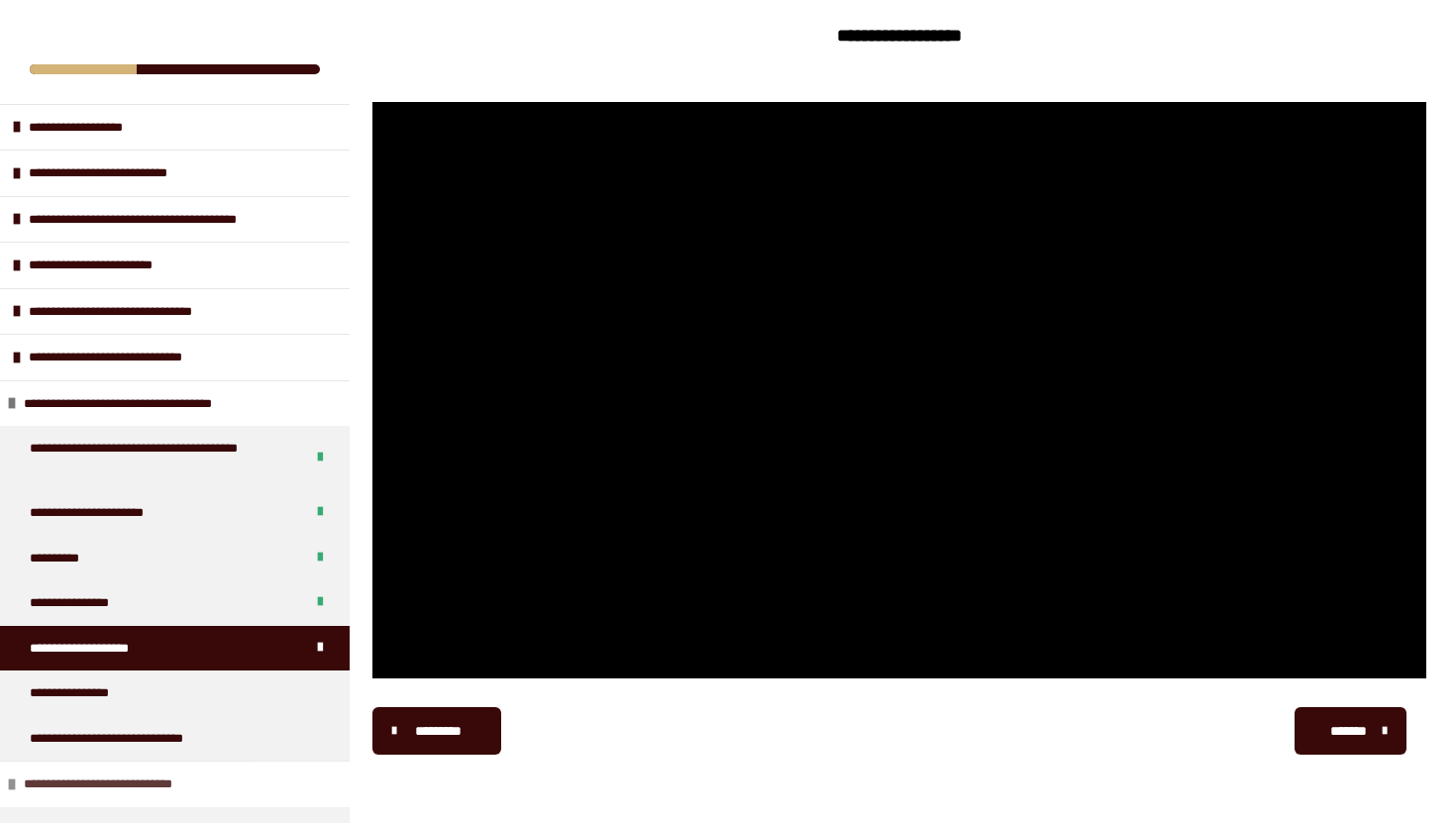 click on "**********" at bounding box center (129, 784) 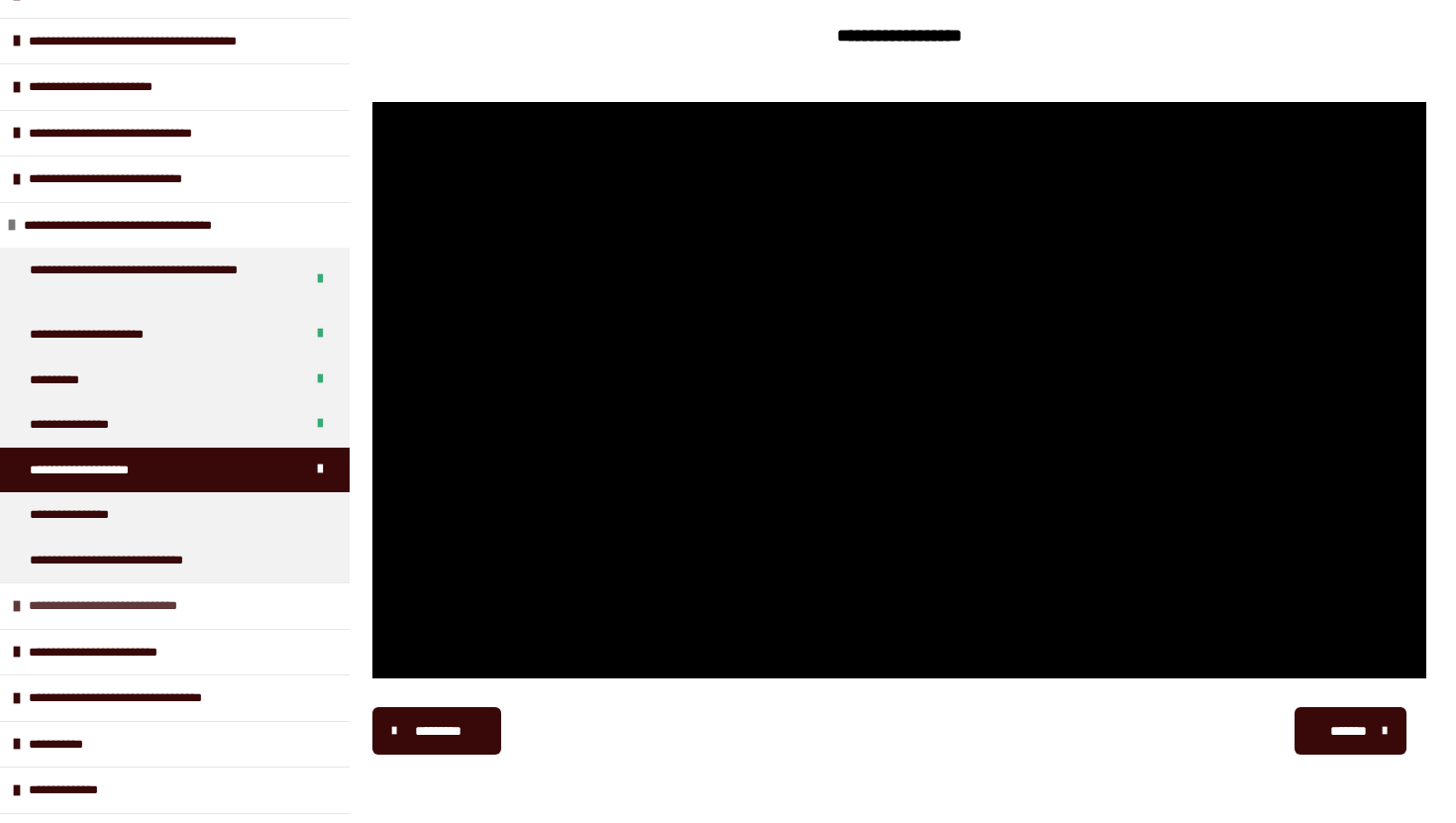 scroll, scrollTop: 191, scrollLeft: 0, axis: vertical 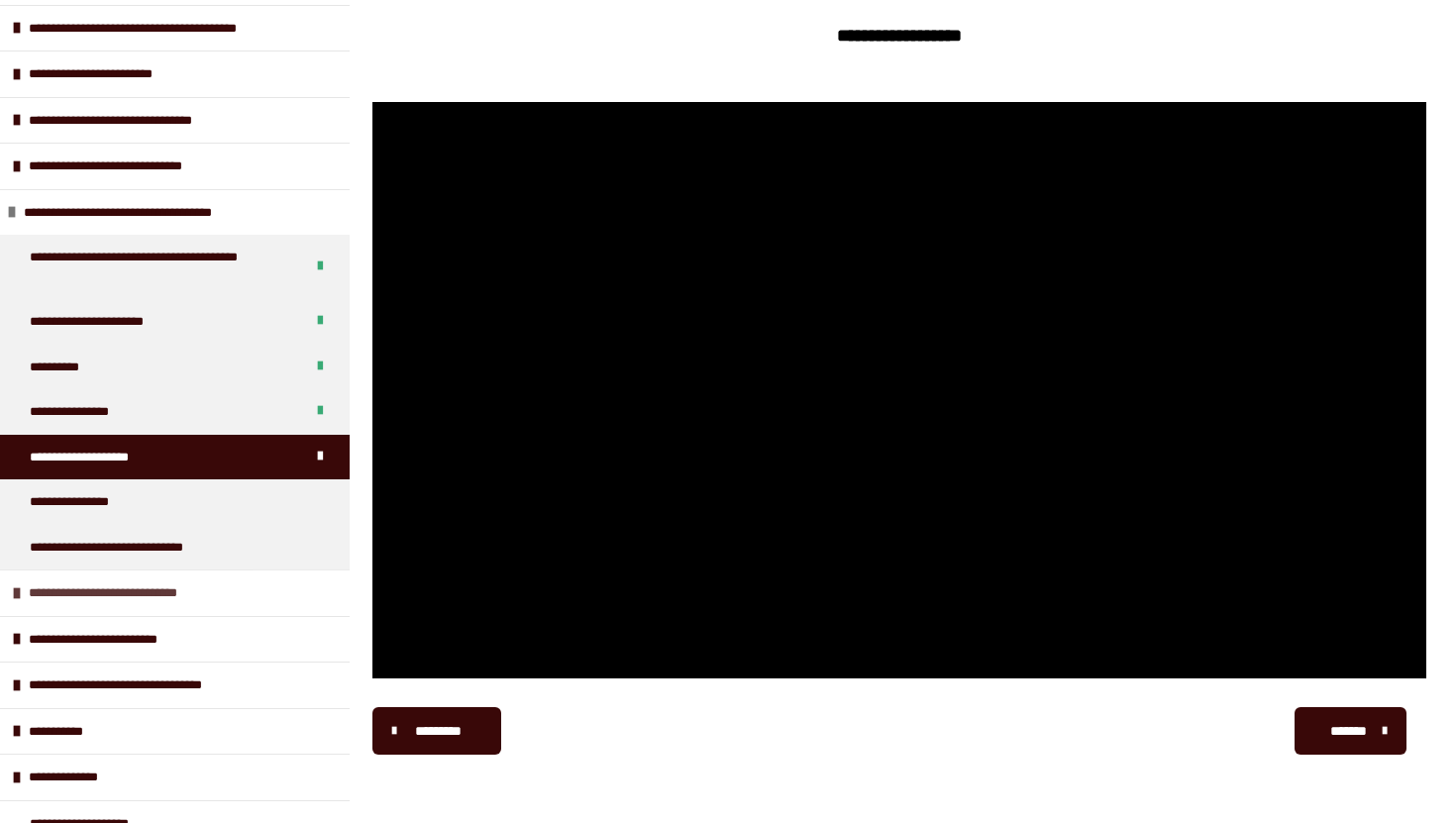 click at bounding box center (17, 593) 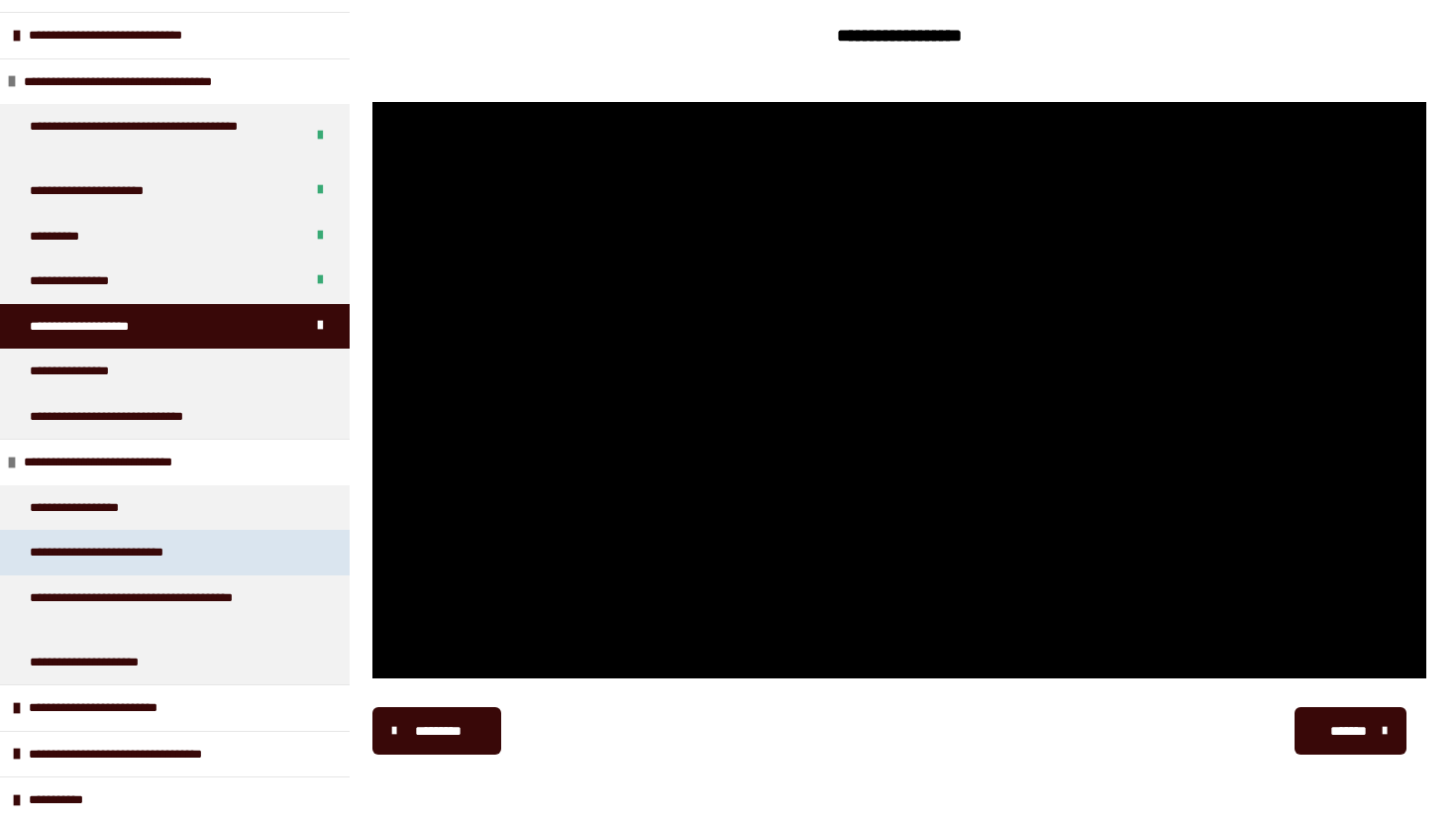 scroll, scrollTop: 333, scrollLeft: 0, axis: vertical 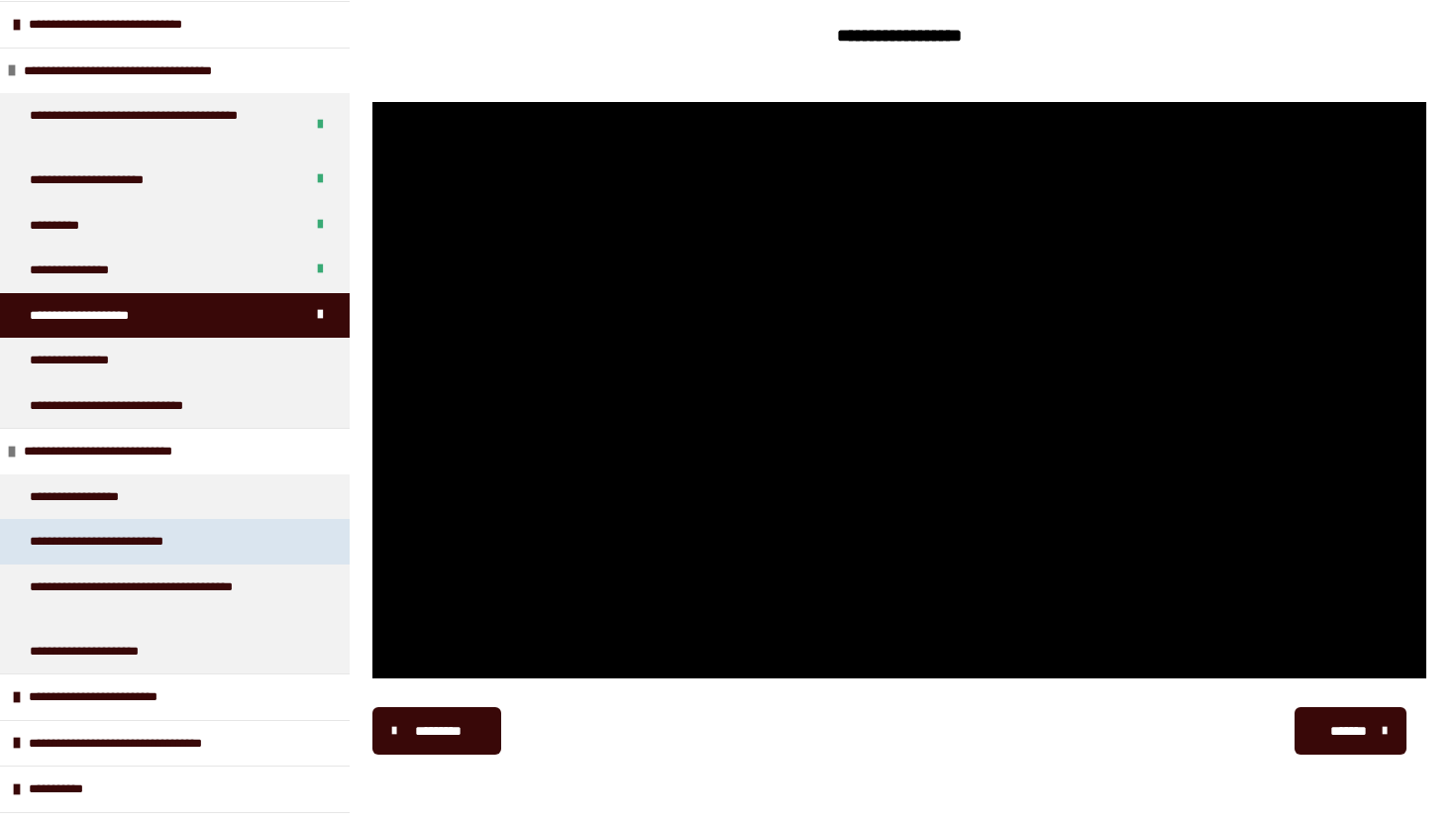 click on "**********" at bounding box center [121, 542] 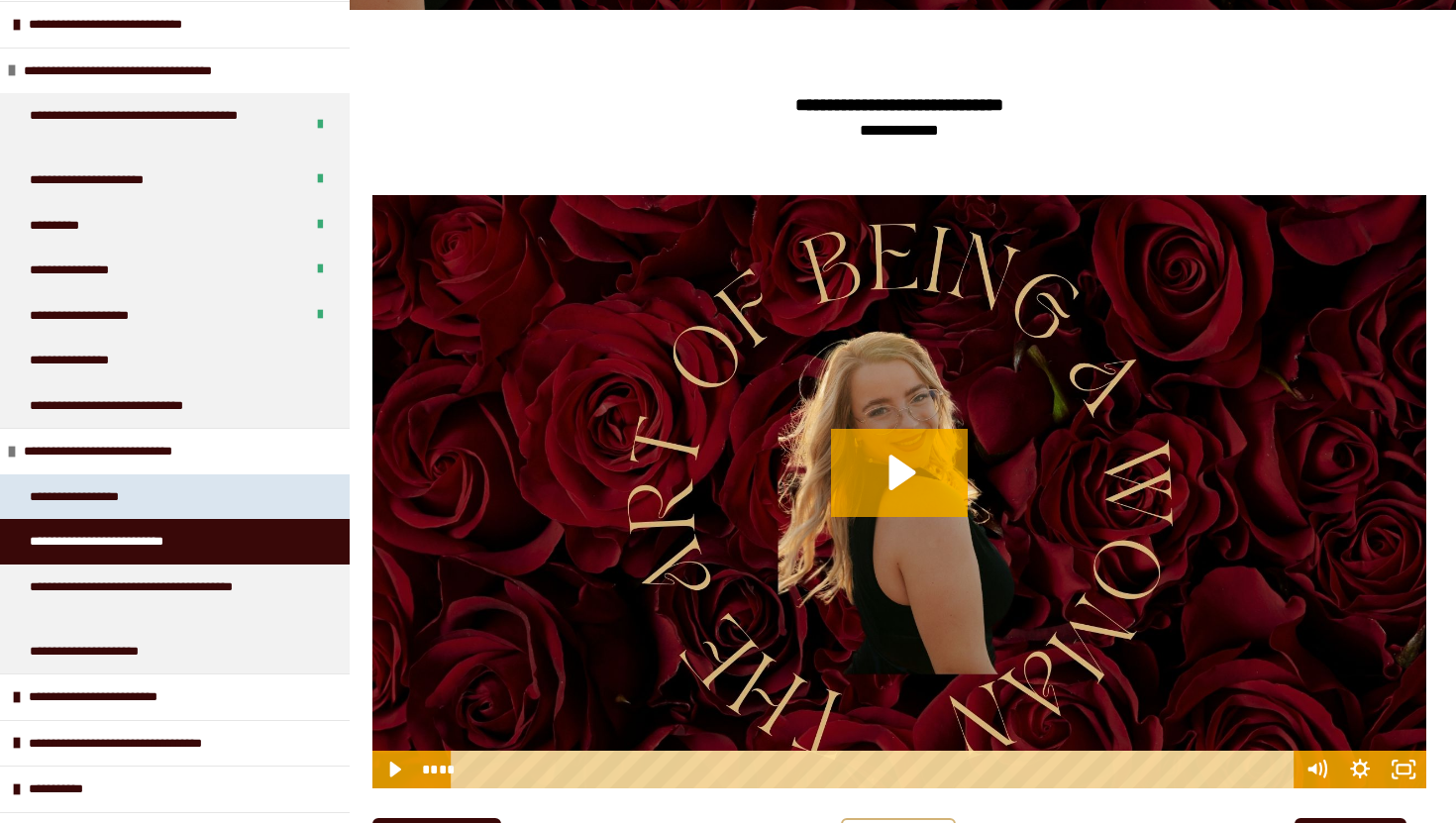 click on "**********" at bounding box center [90, 497] 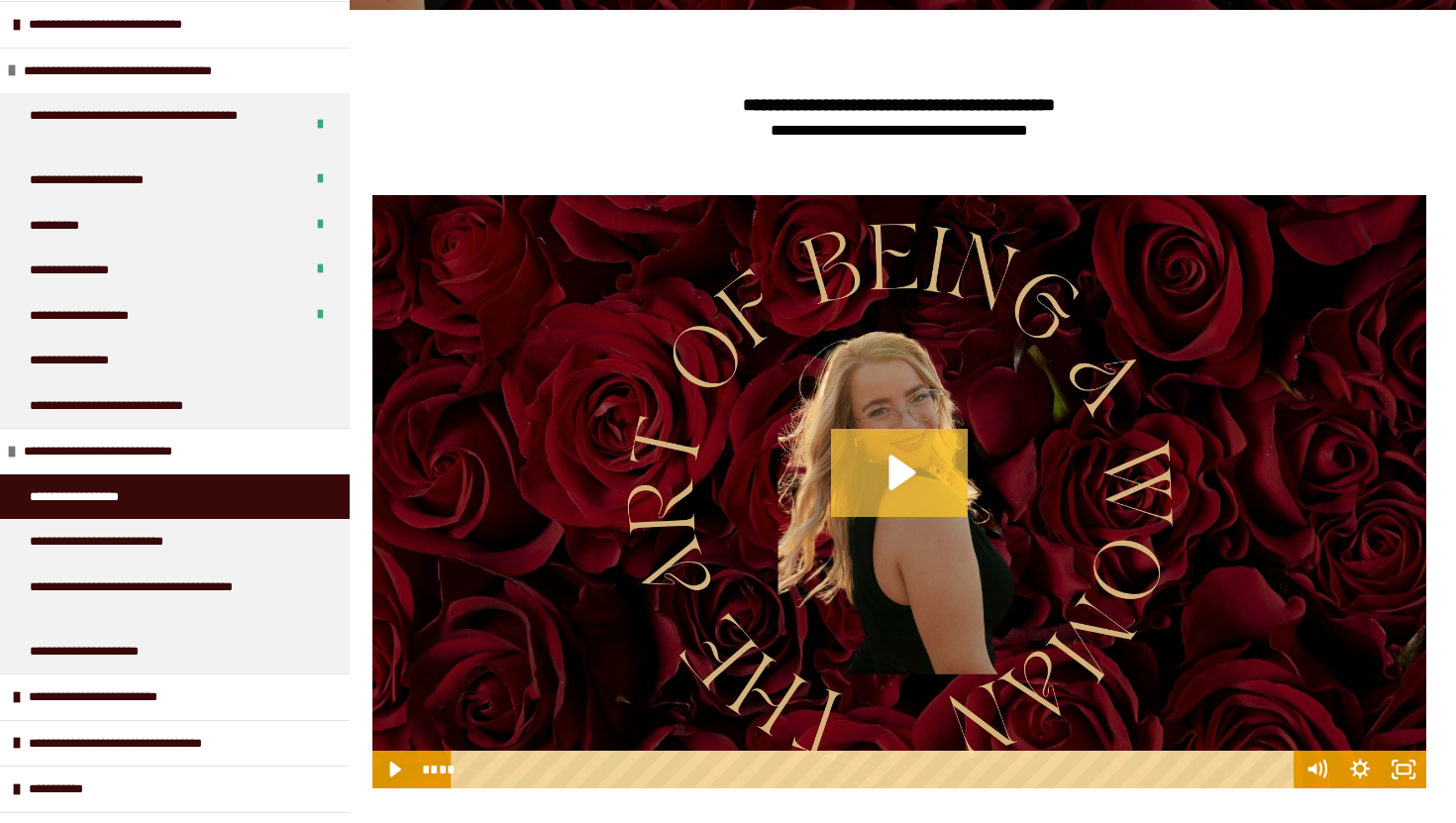click 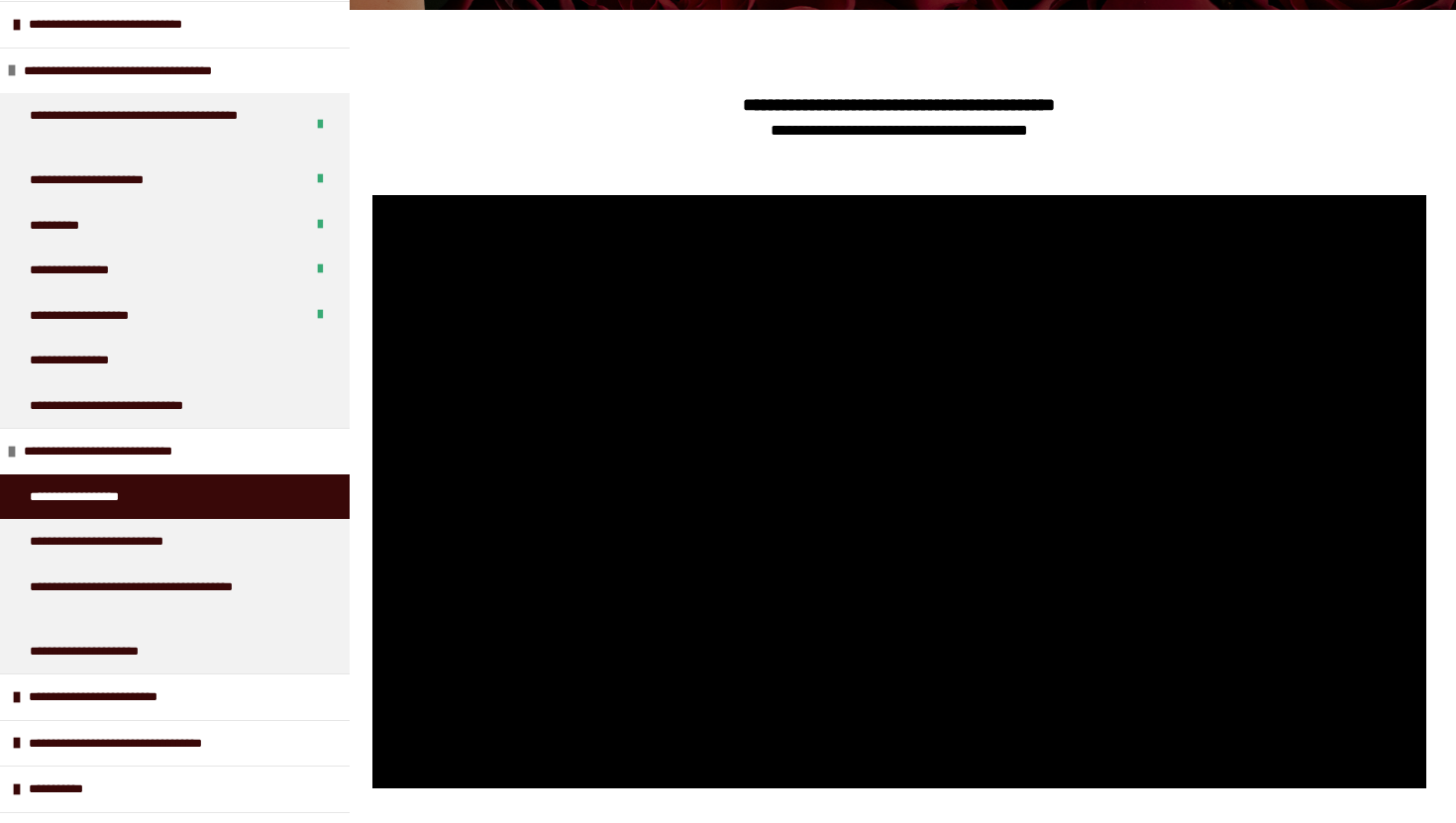 scroll, scrollTop: 399, scrollLeft: 0, axis: vertical 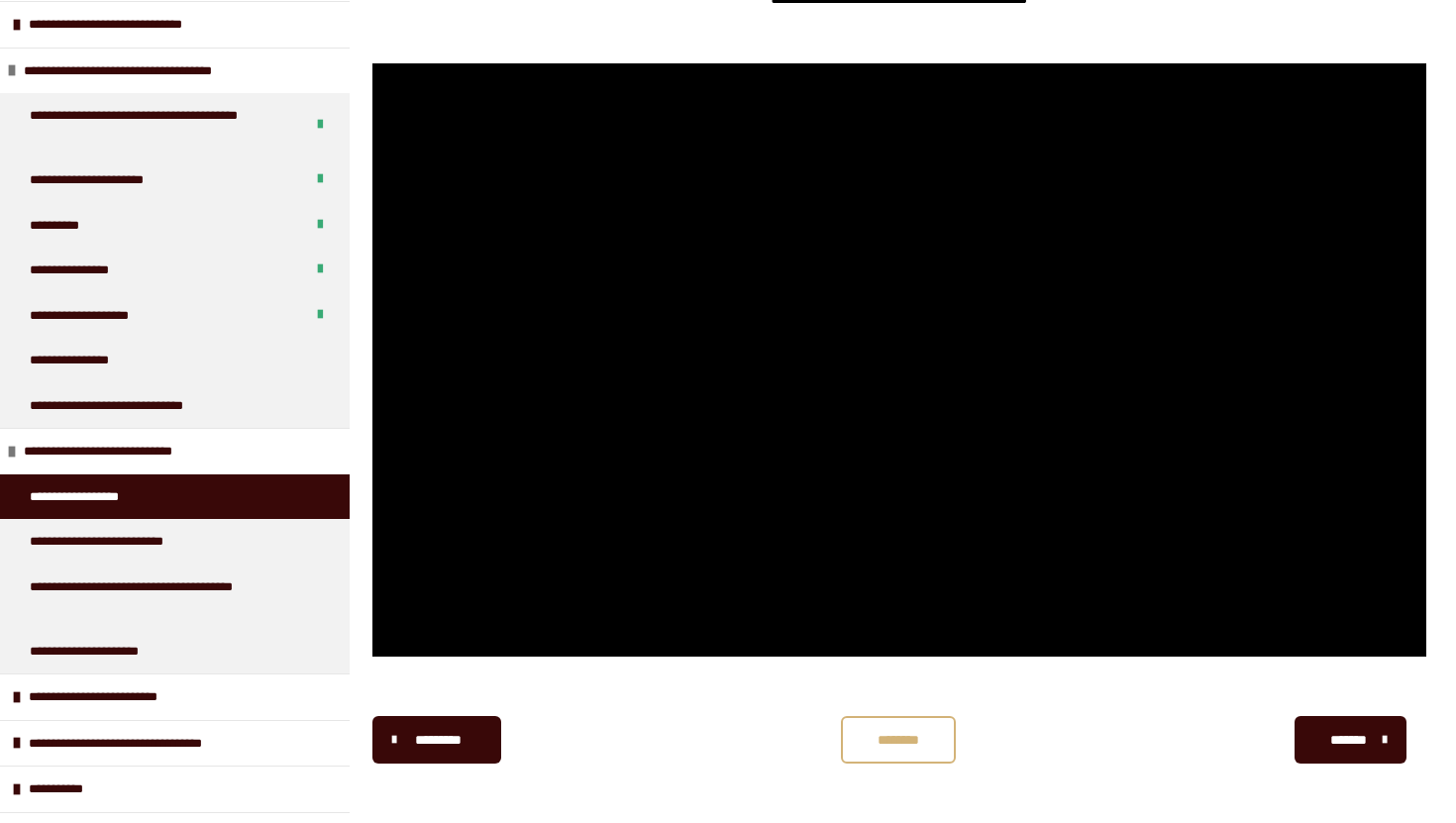 click on "********" at bounding box center (898, 740) 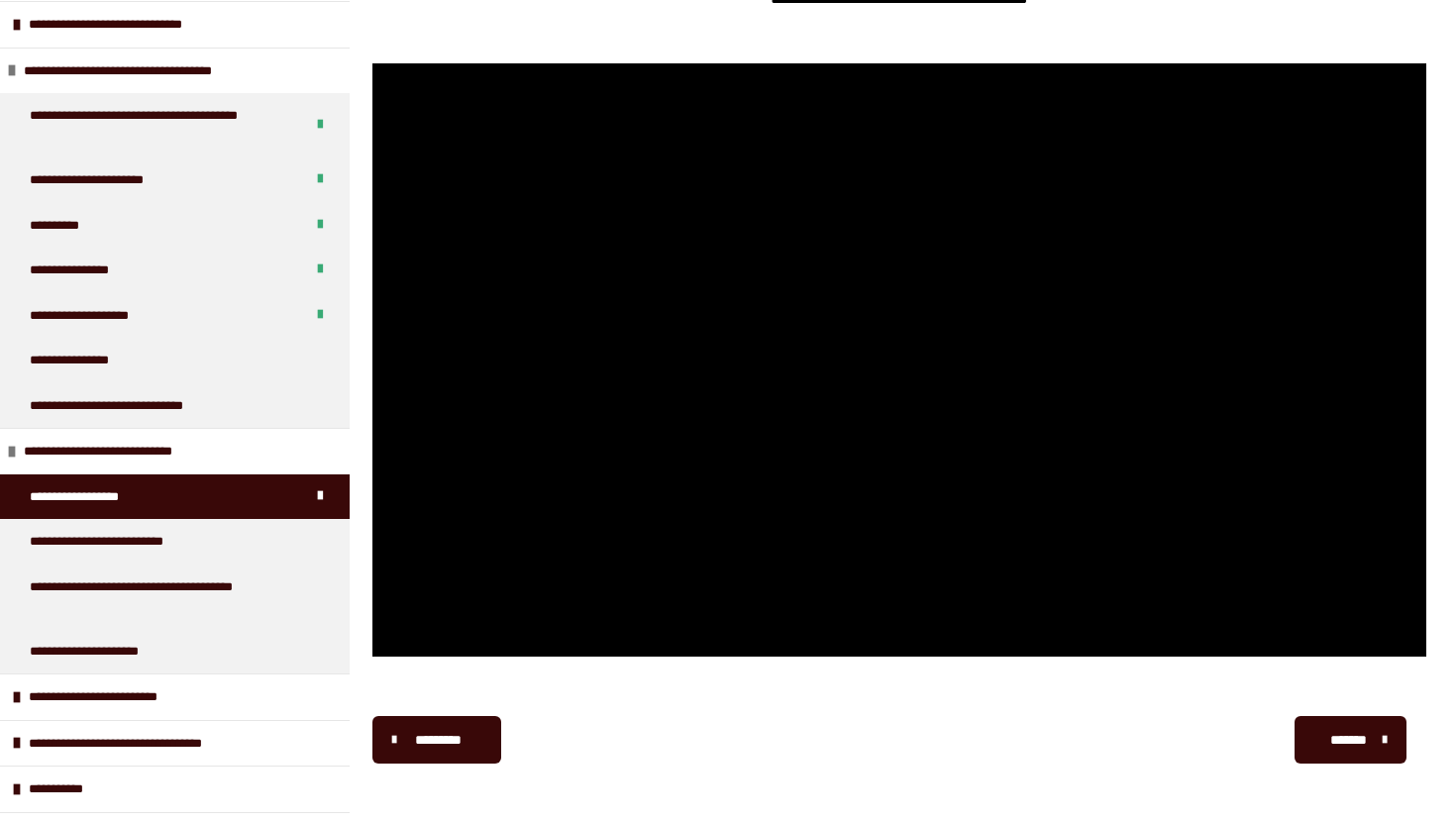 click on "*******" at bounding box center [1348, 740] 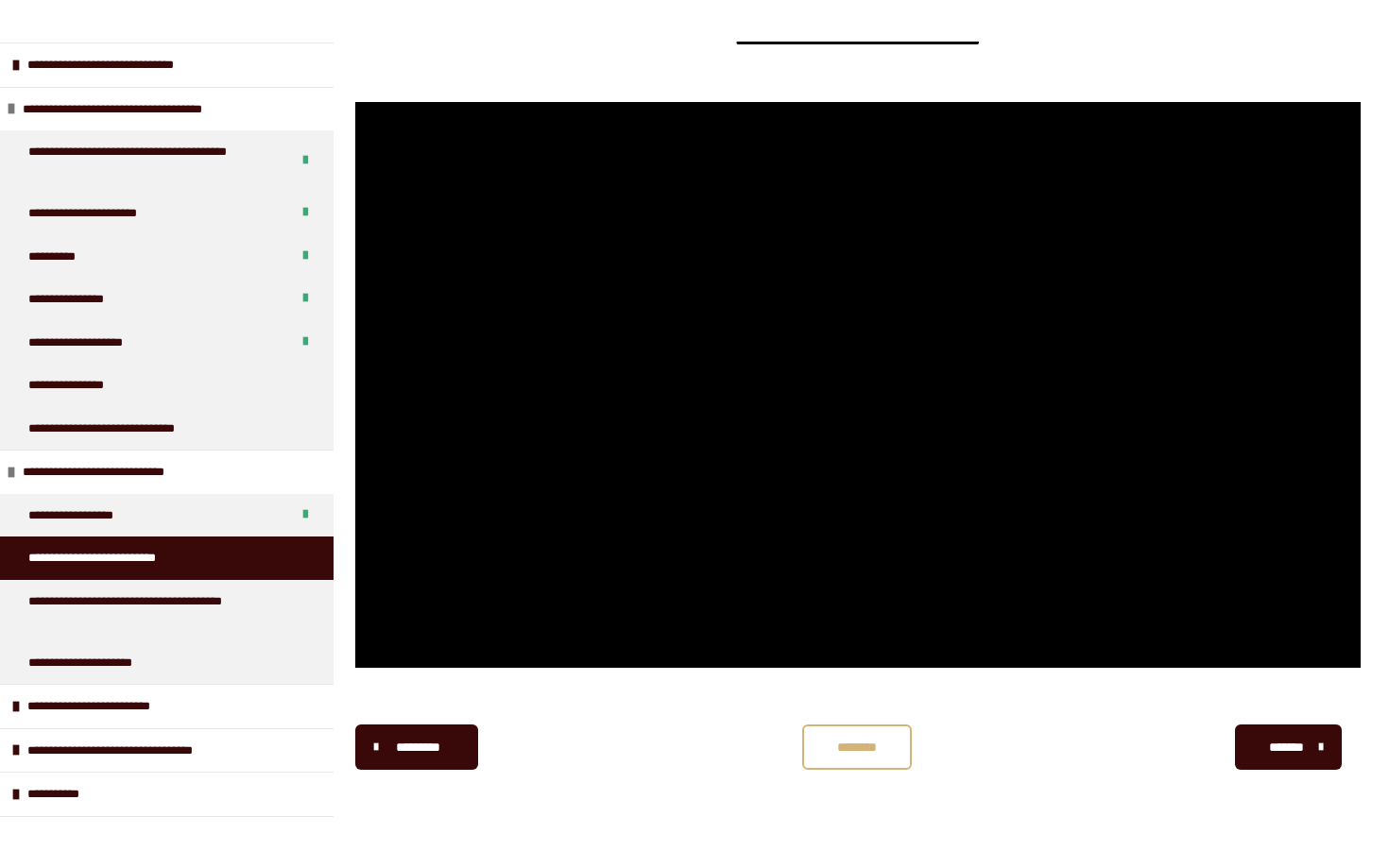 scroll, scrollTop: 321, scrollLeft: 0, axis: vertical 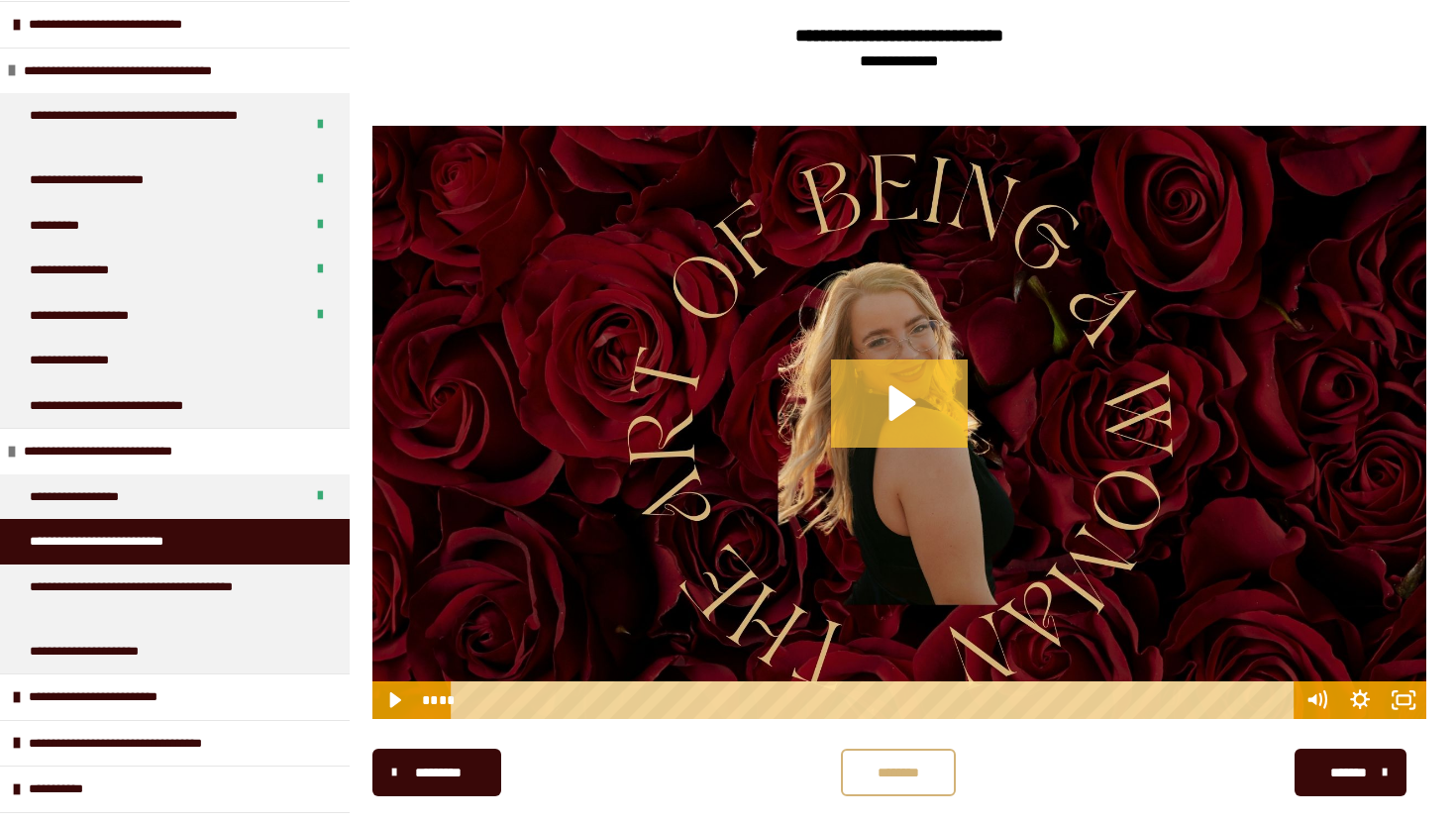 click 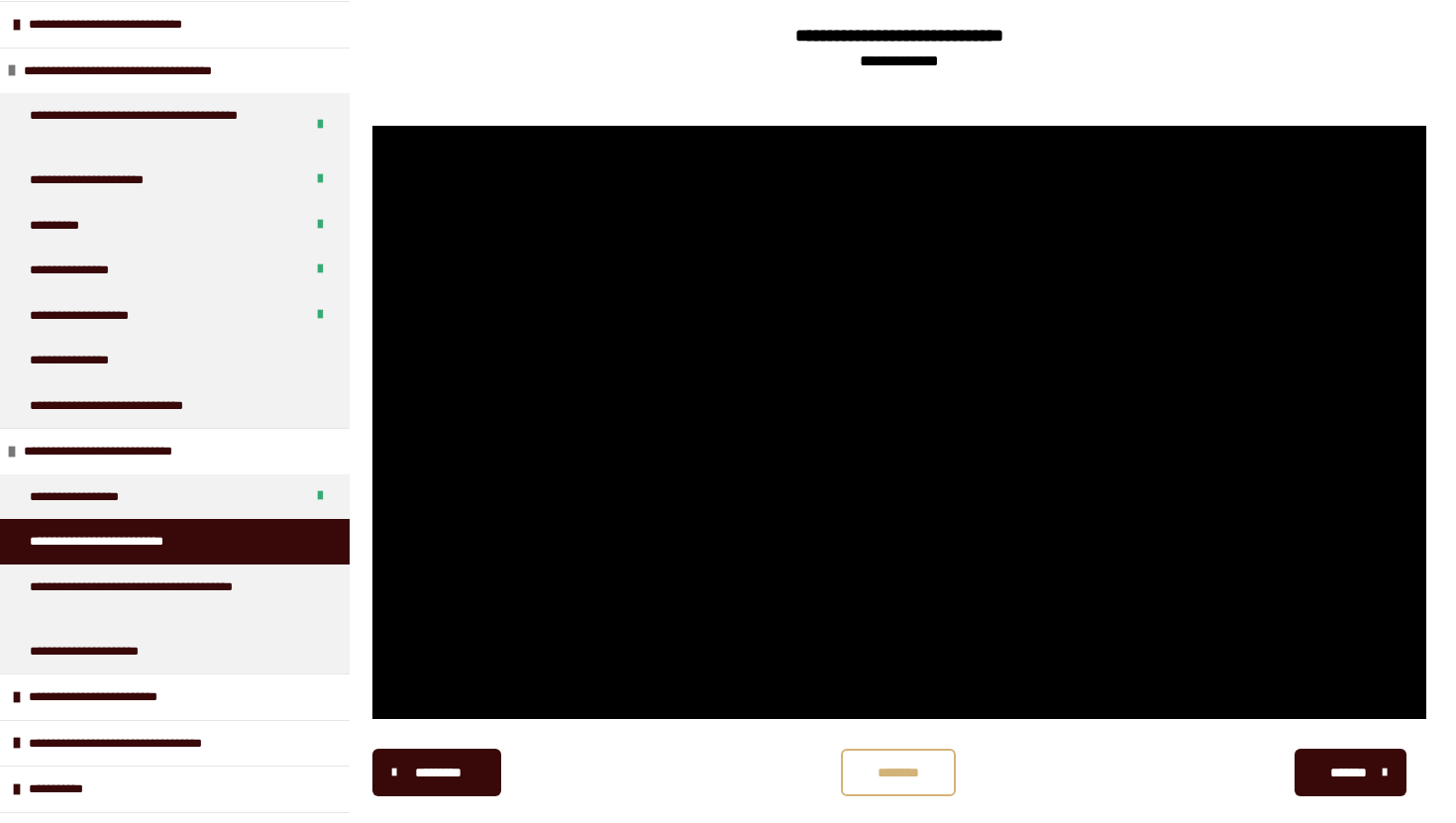 click on "********" at bounding box center [898, 772] 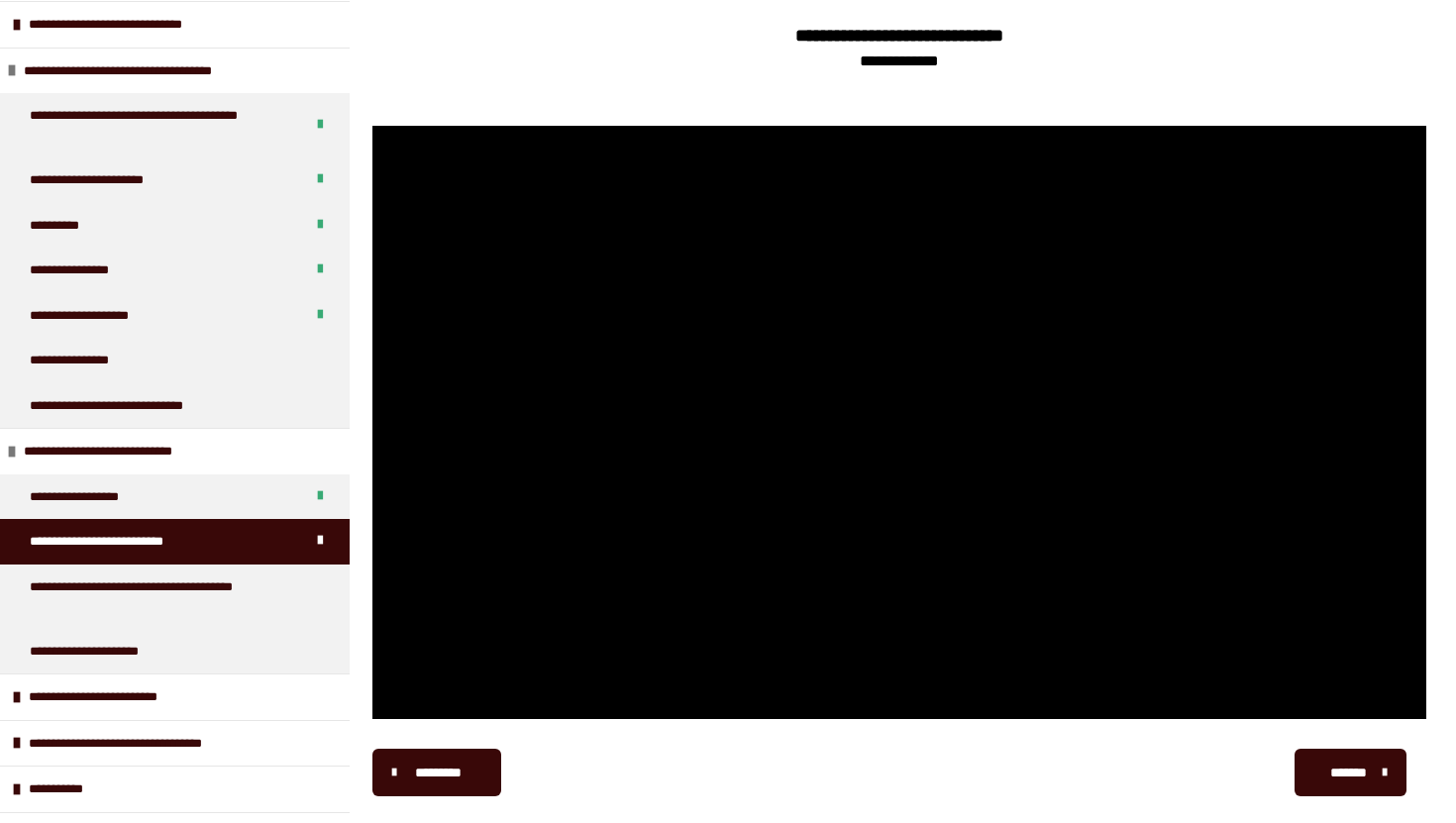 click on "*******" at bounding box center (1350, 772) 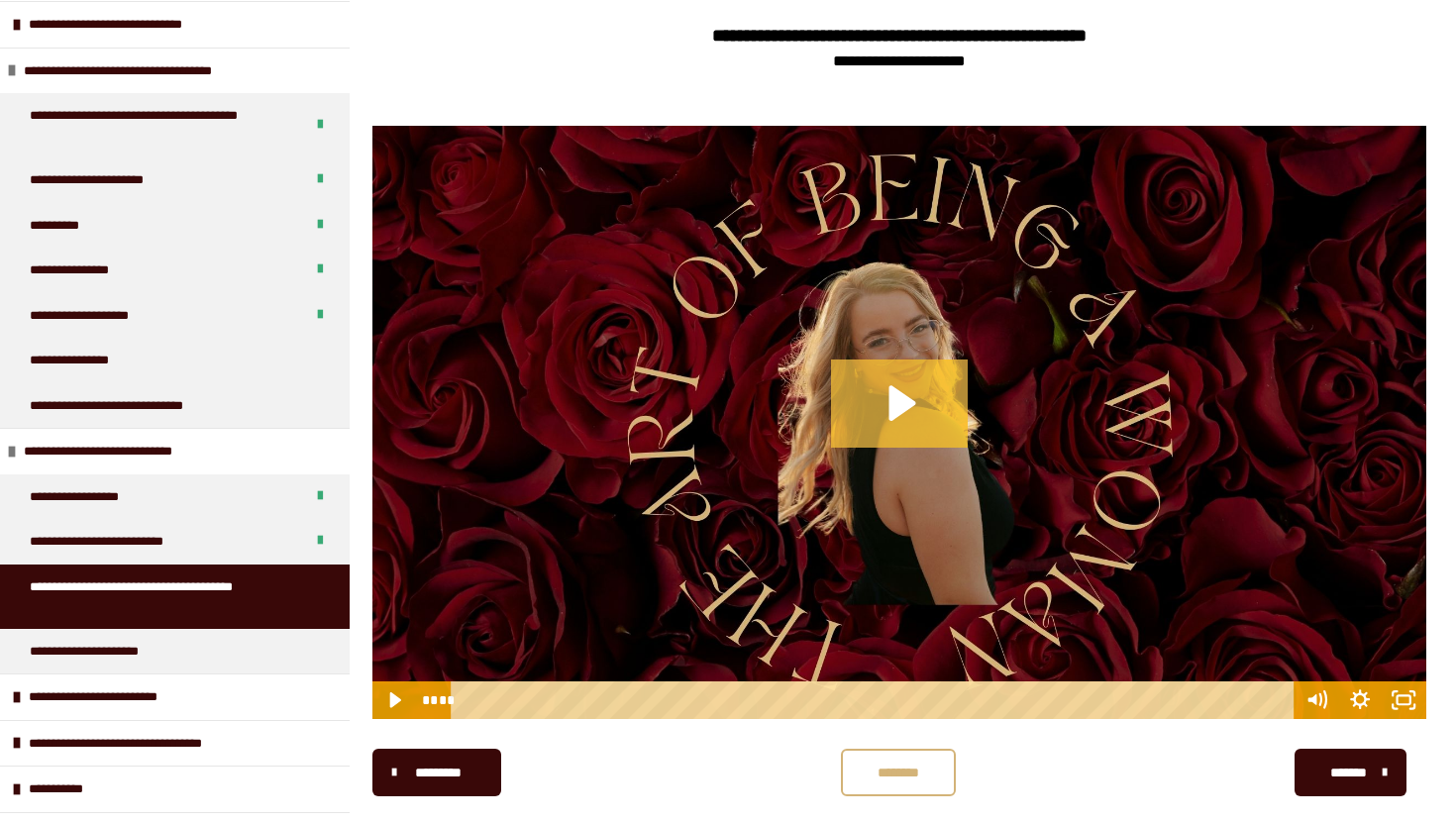 click 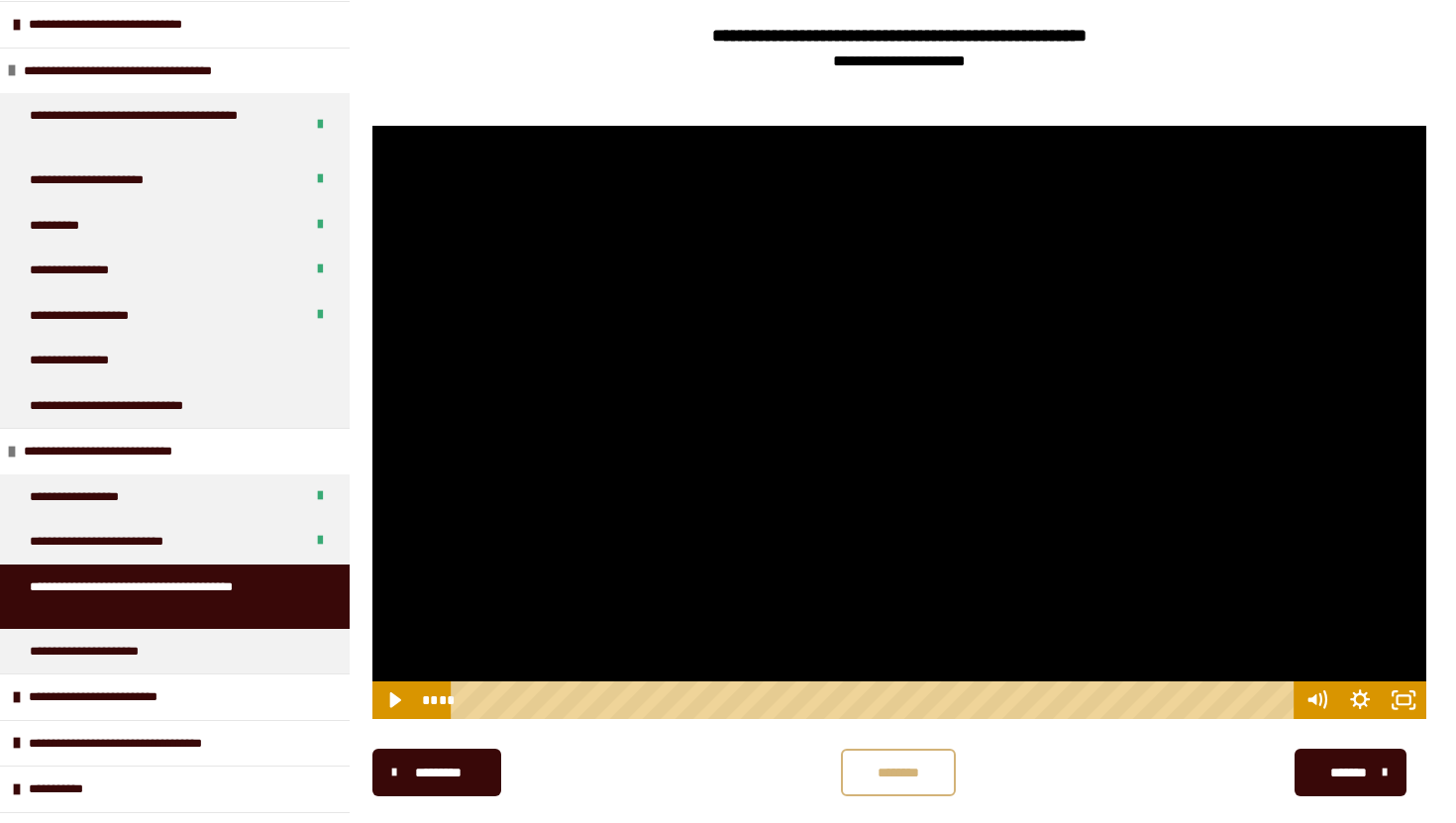 click at bounding box center (899, 422) 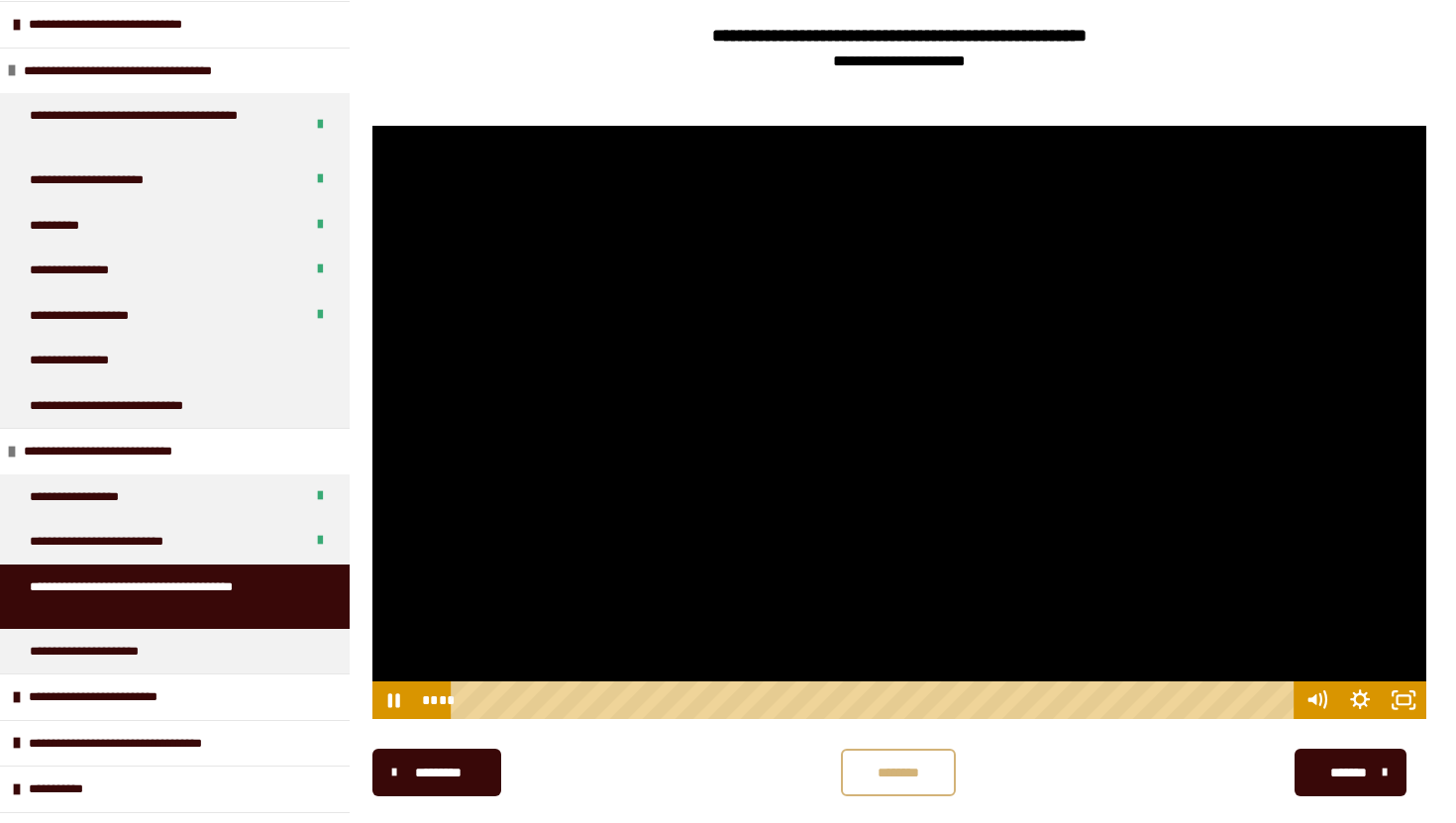 click at bounding box center (899, 422) 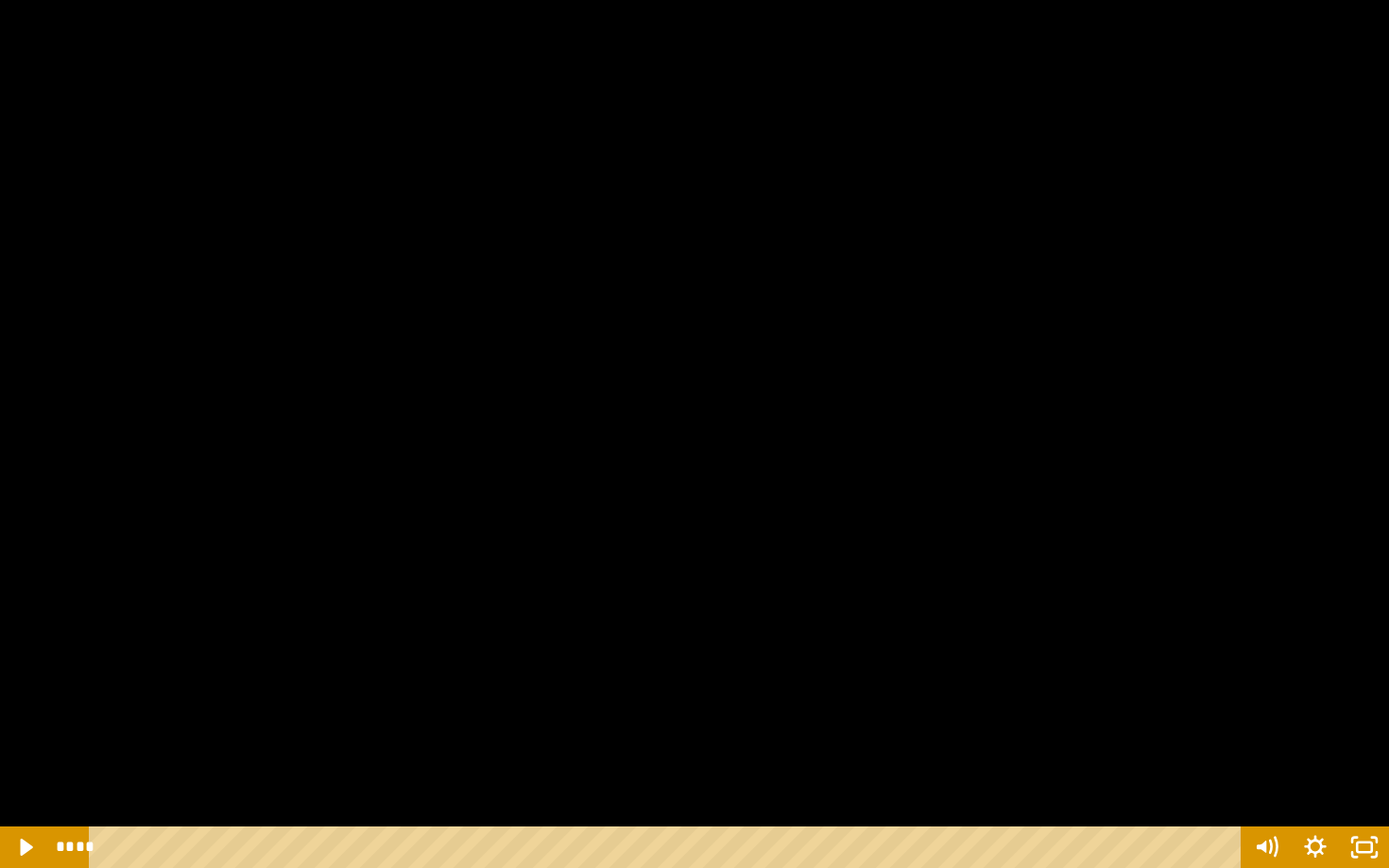 click at bounding box center [694, 434] 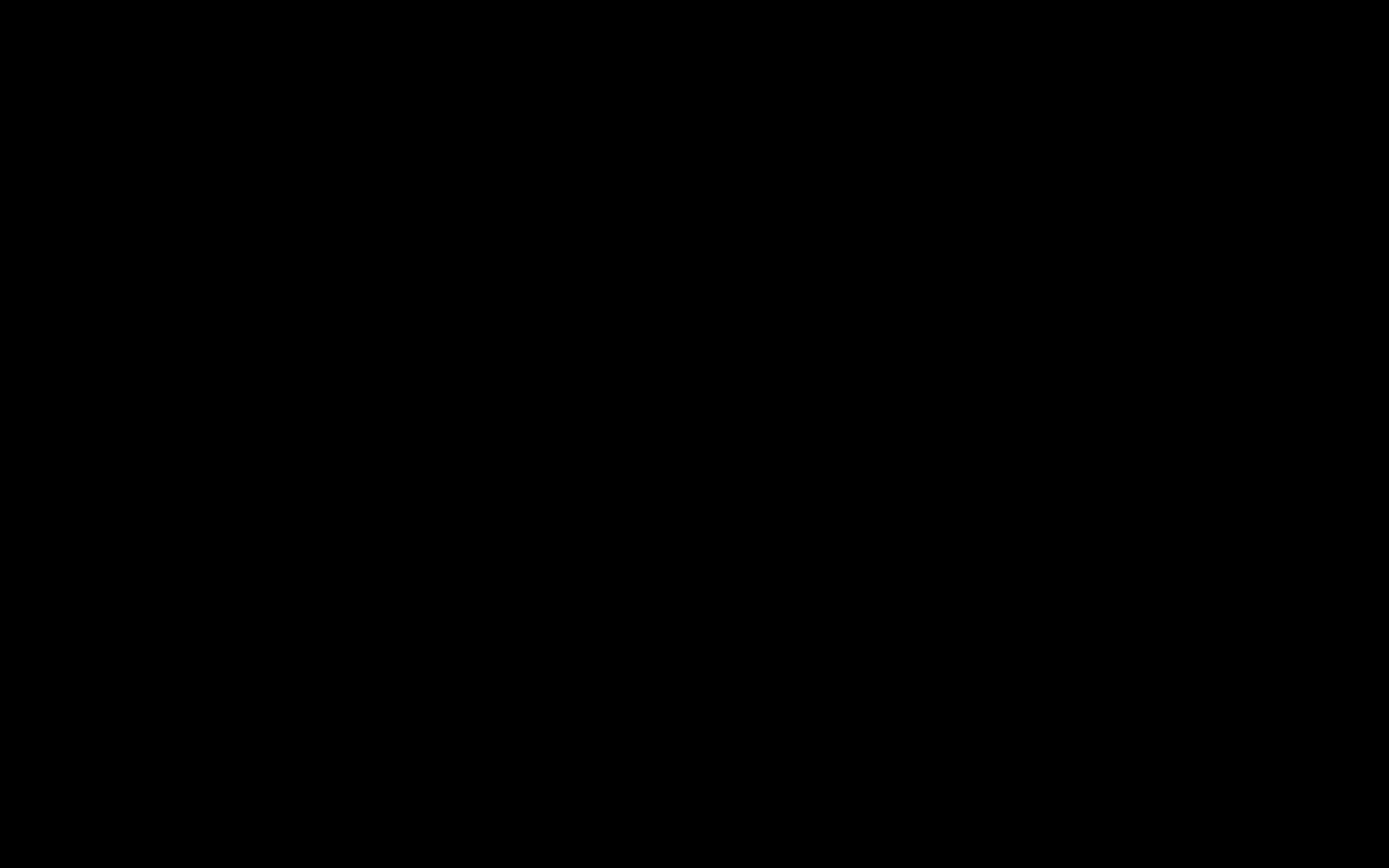 click at bounding box center (694, 434) 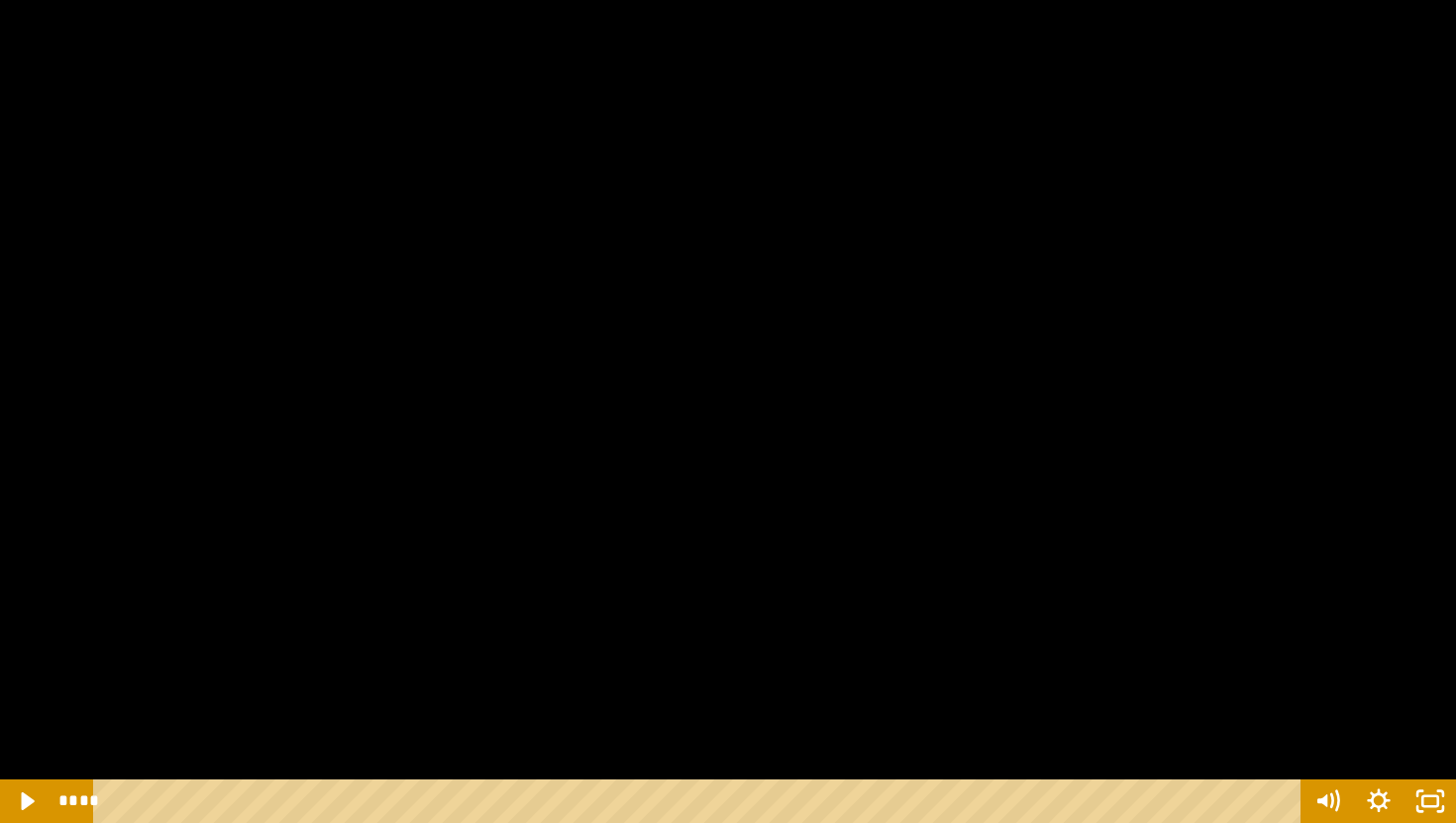 scroll, scrollTop: 333, scrollLeft: 0, axis: vertical 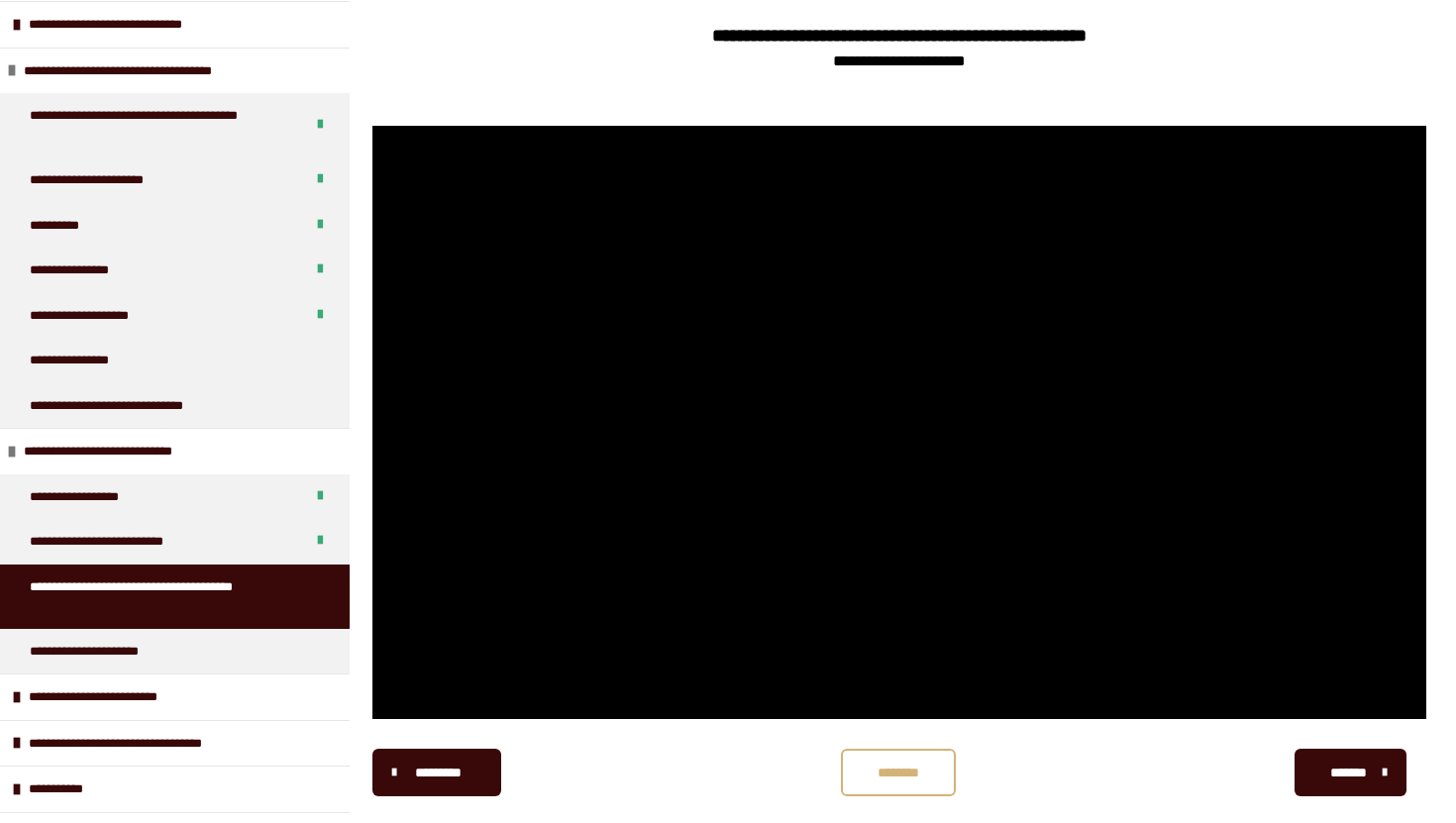 click on "********" at bounding box center [898, 772] 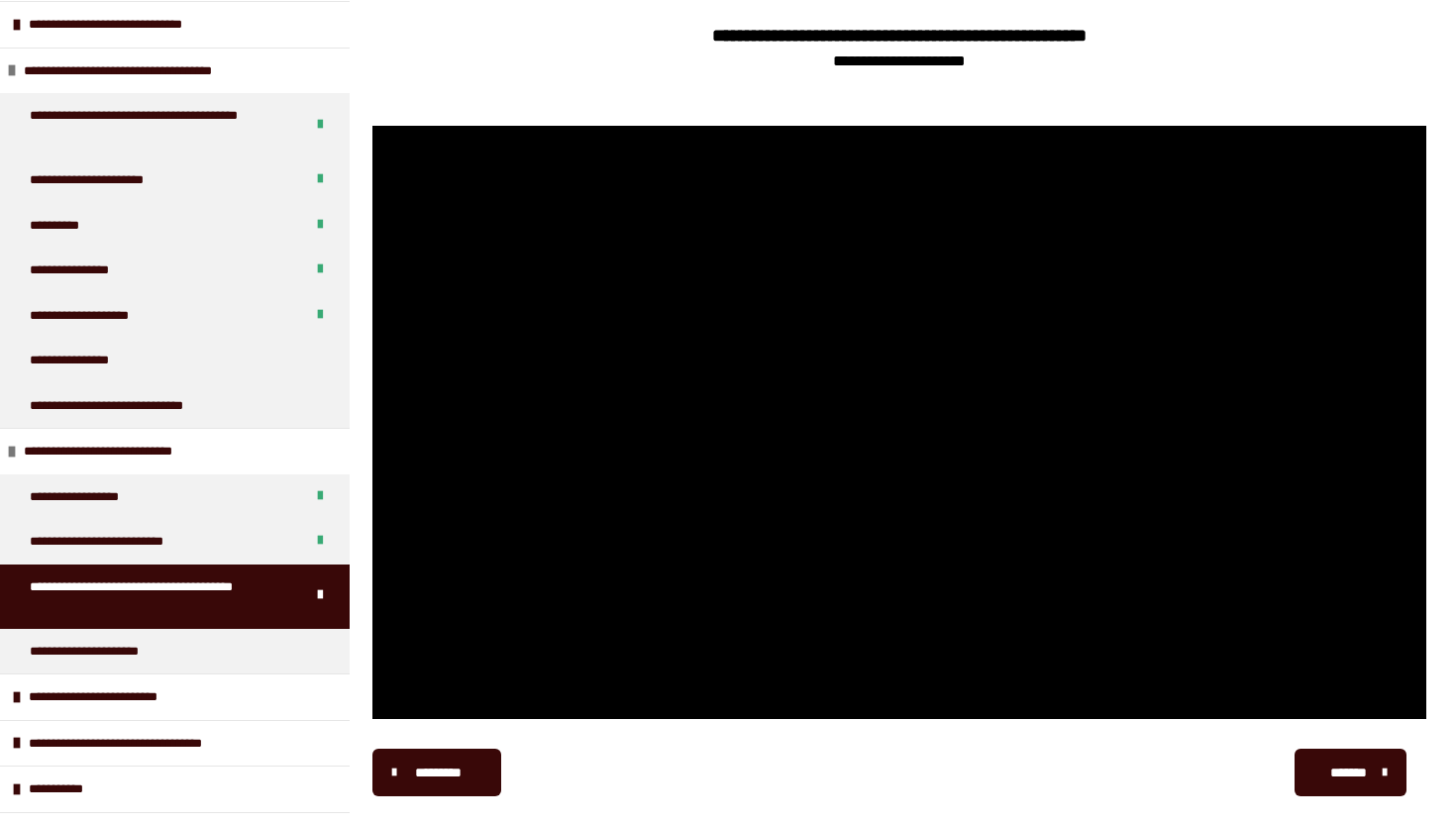 click on "*******" at bounding box center (1348, 772) 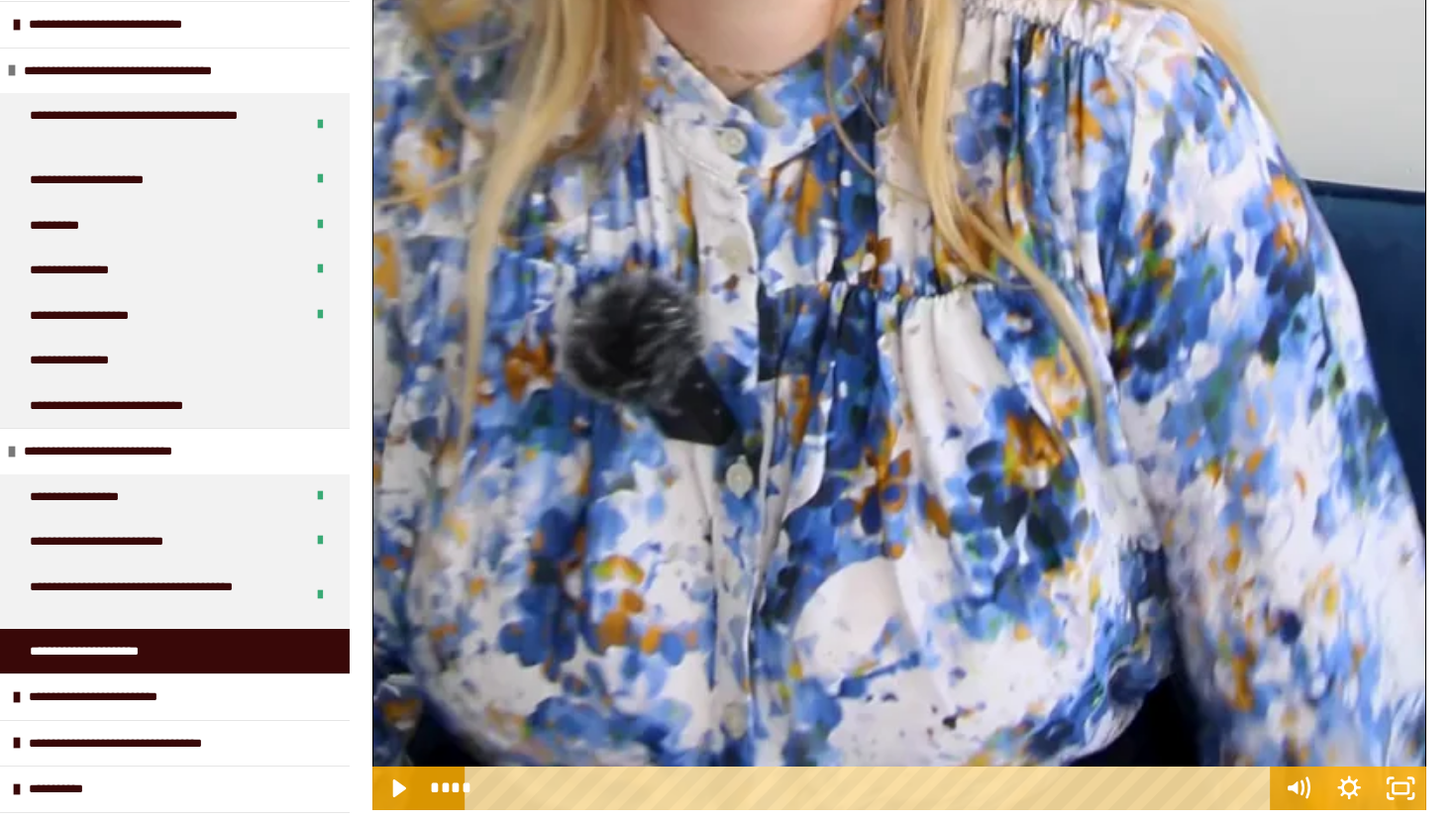 scroll, scrollTop: 18720, scrollLeft: 0, axis: vertical 